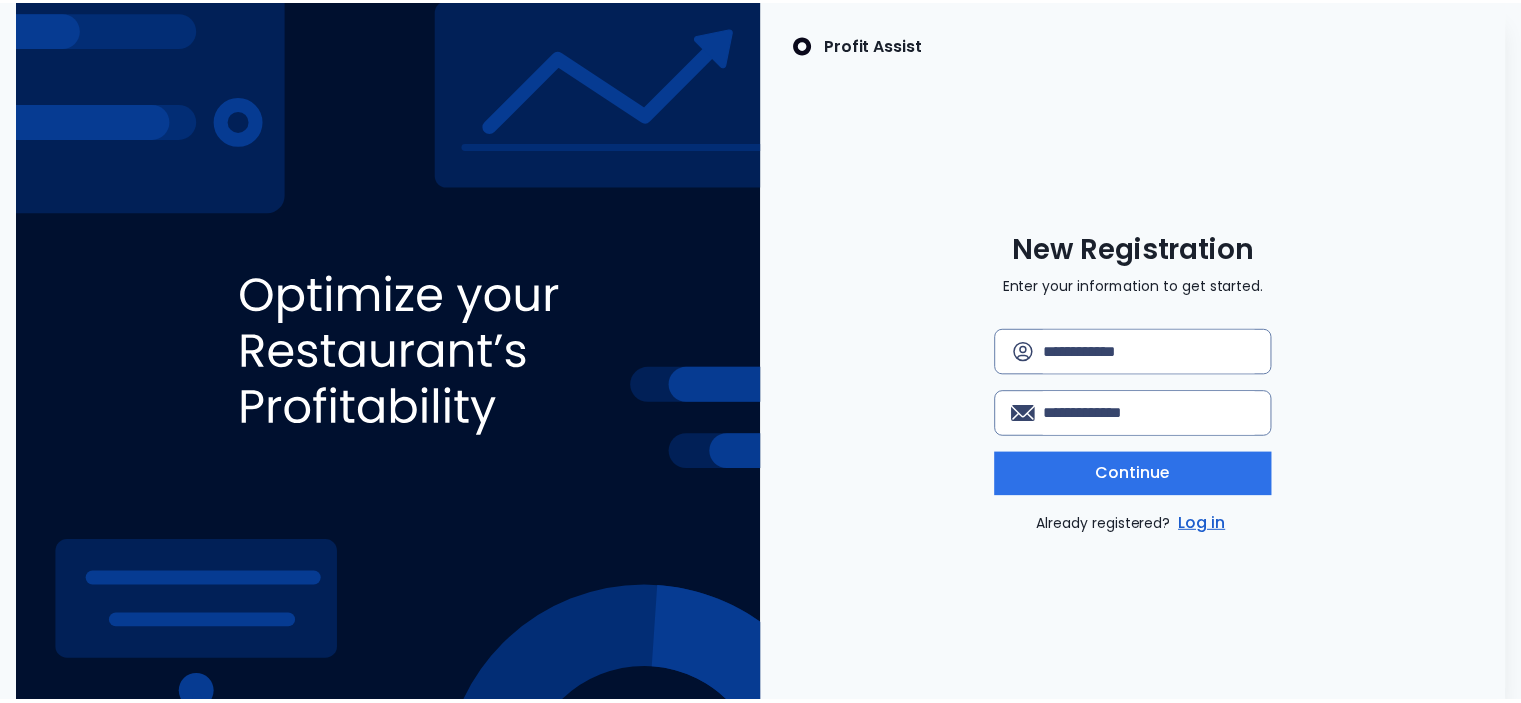 scroll, scrollTop: 0, scrollLeft: 0, axis: both 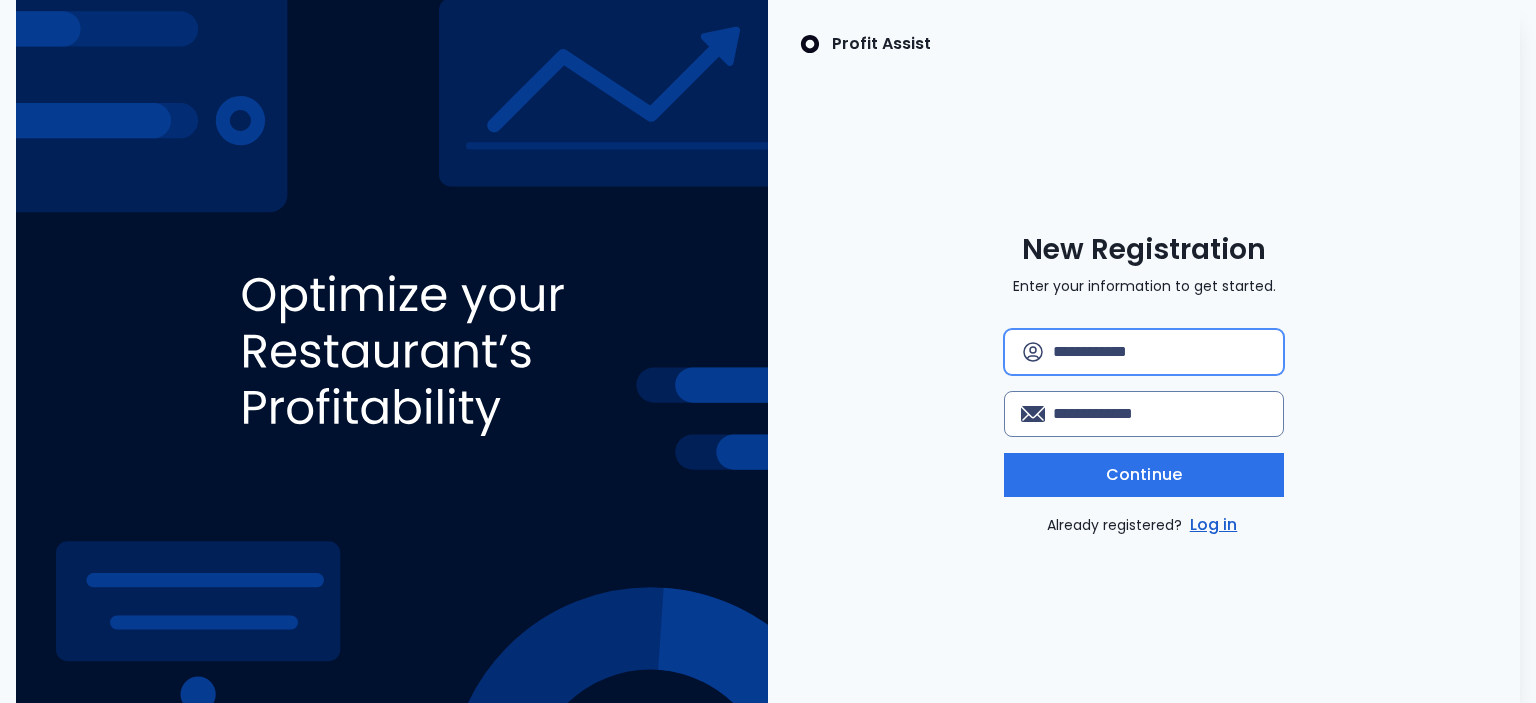 click at bounding box center (1160, 352) 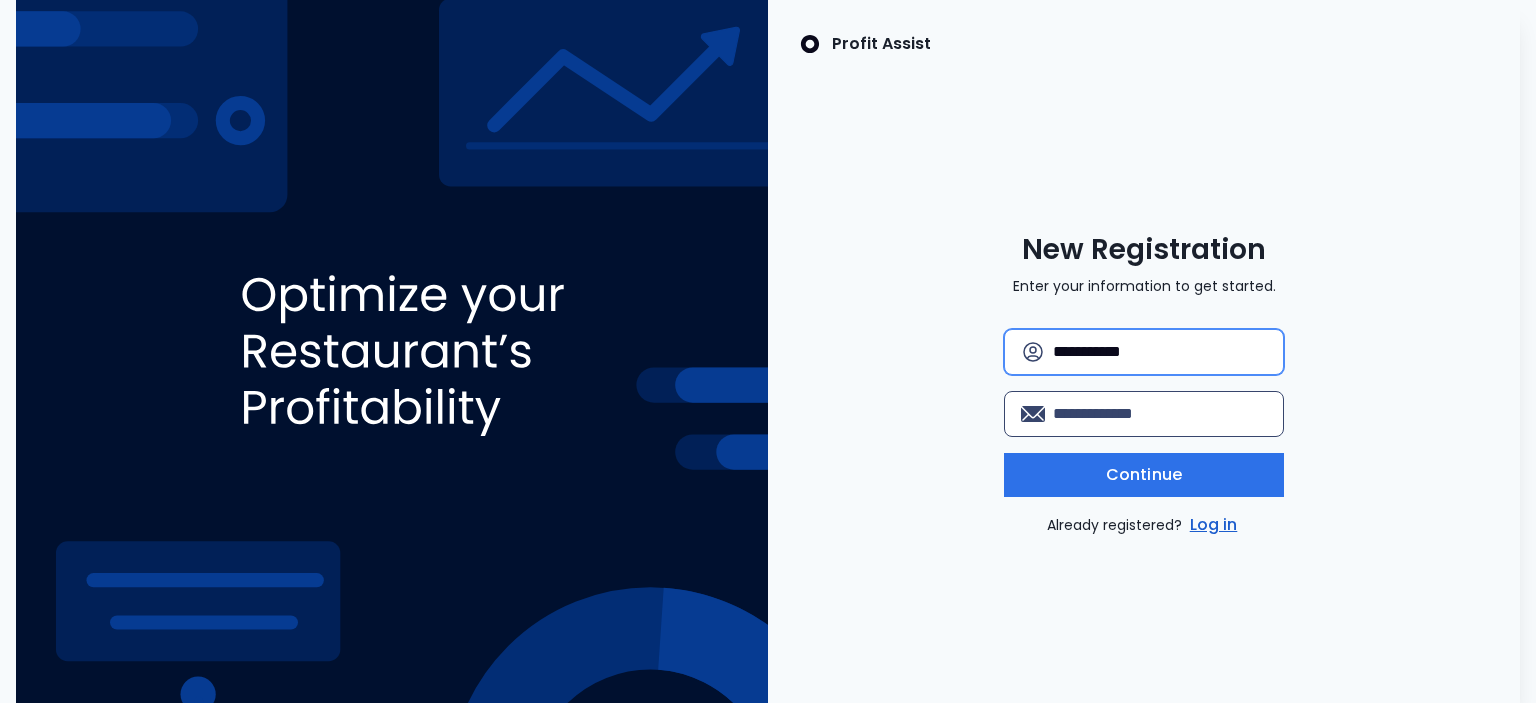 type on "**********" 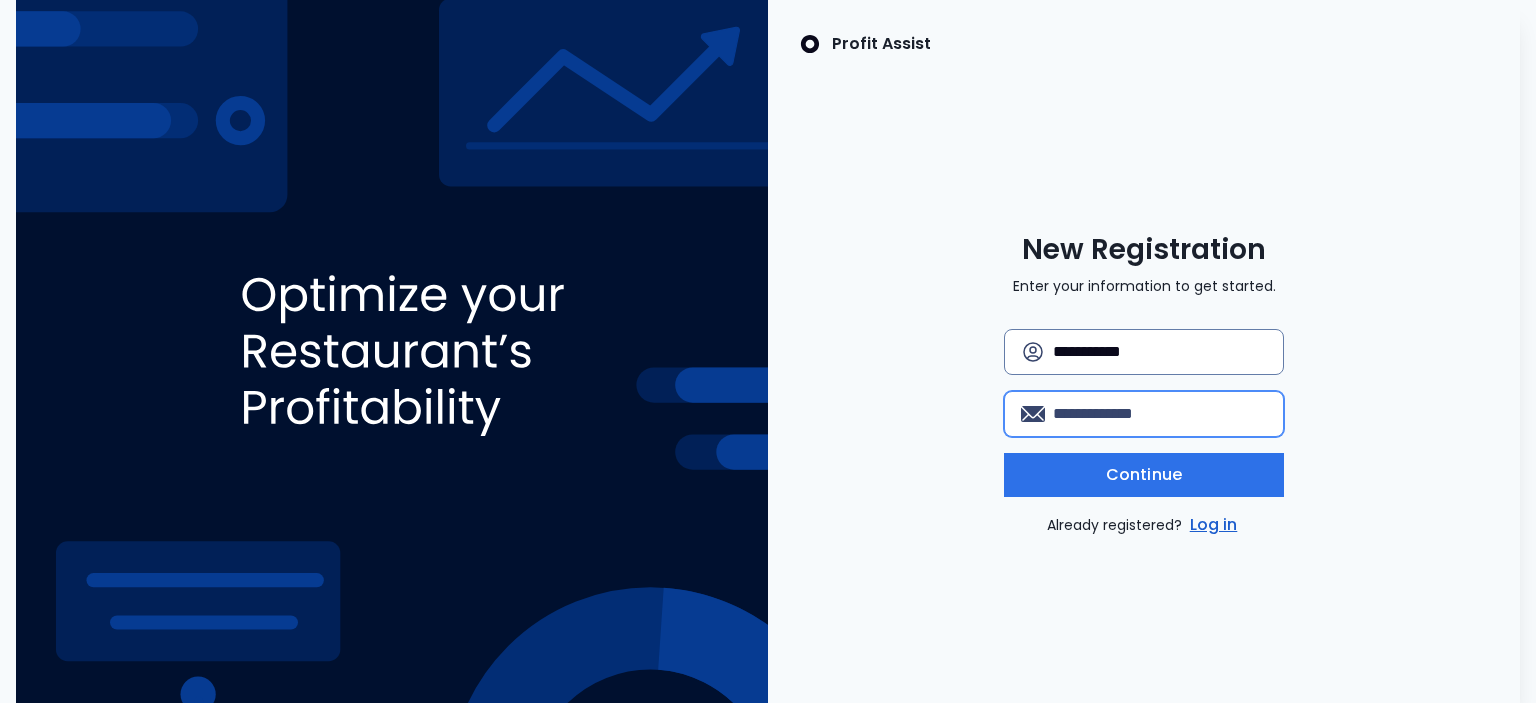 click at bounding box center [1160, 414] 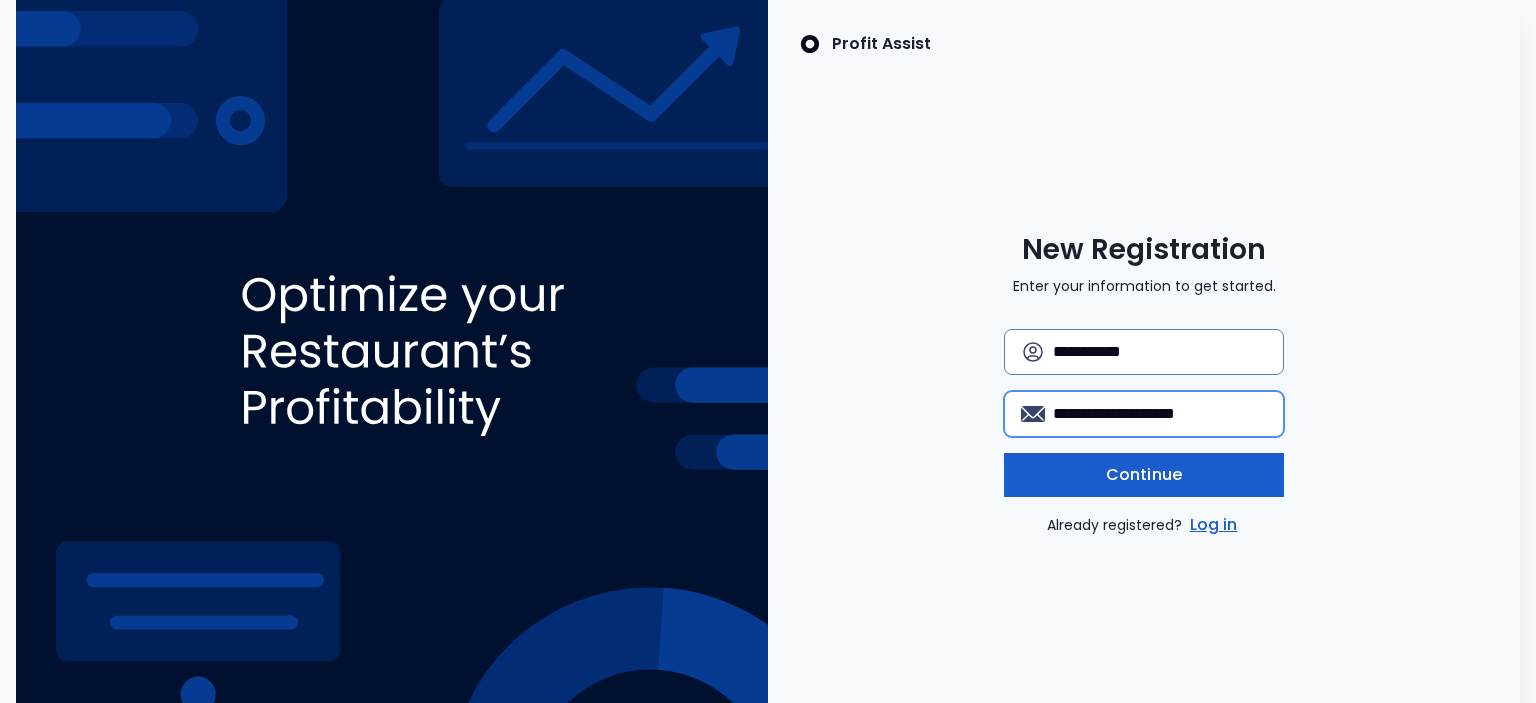 type on "**********" 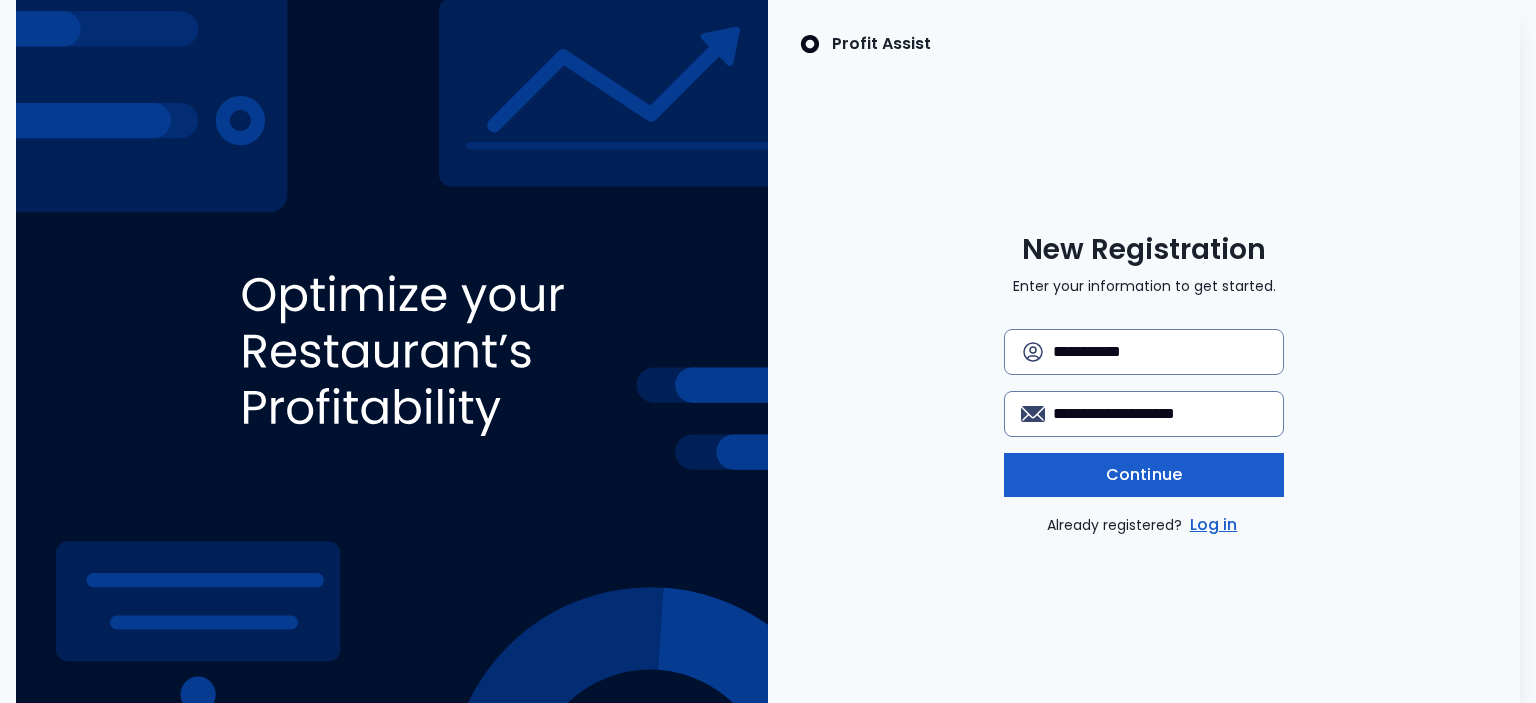 click on "Continue" at bounding box center (1144, 475) 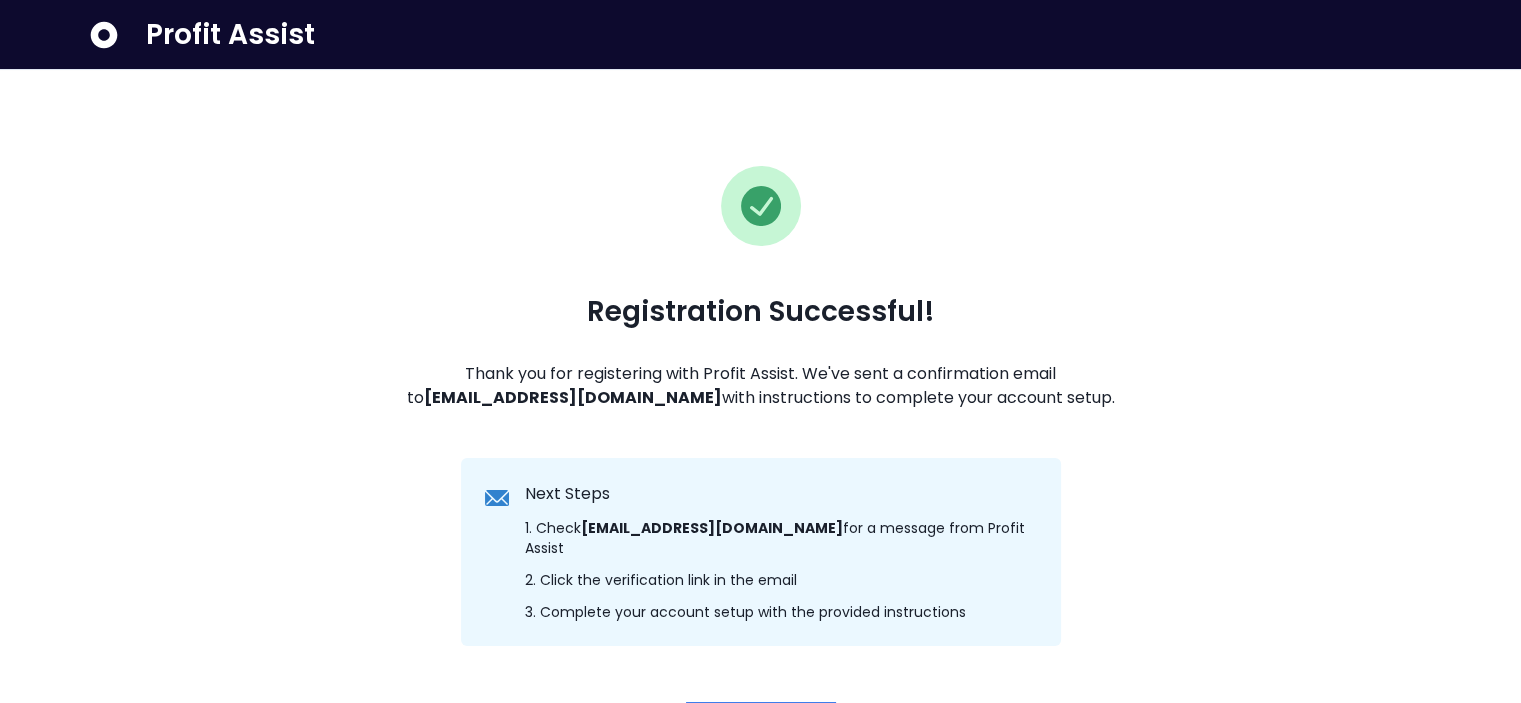 scroll, scrollTop: 0, scrollLeft: 0, axis: both 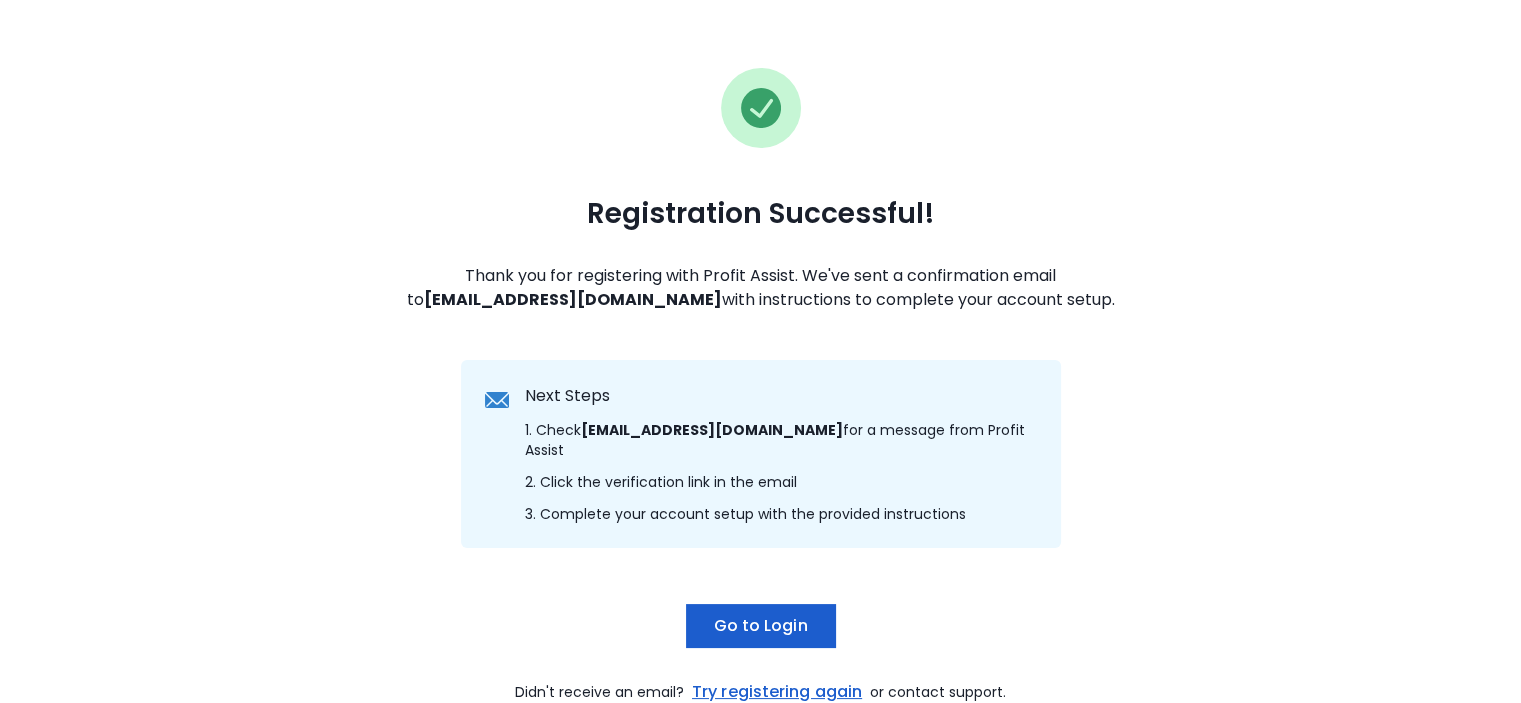 click on "Go to Login" at bounding box center (760, 626) 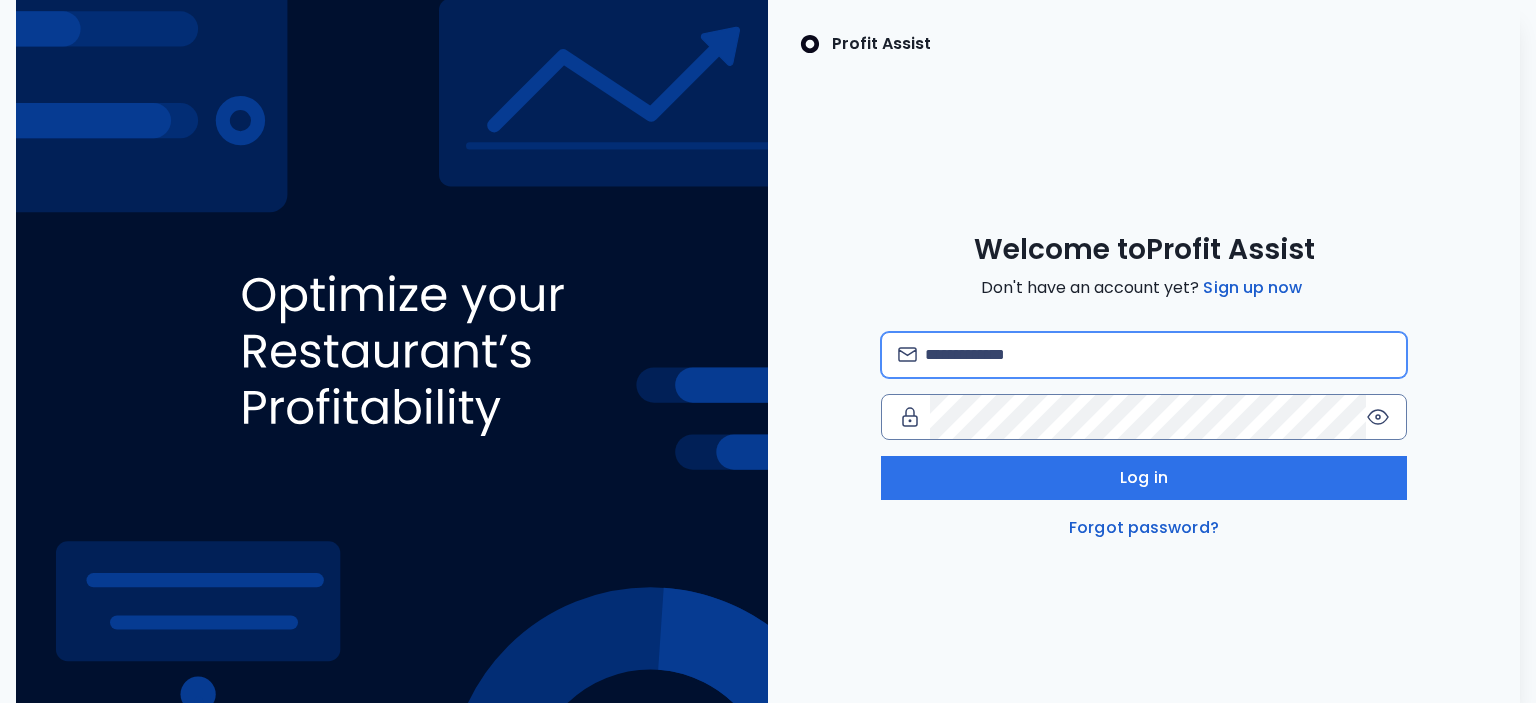 click at bounding box center (1158, 355) 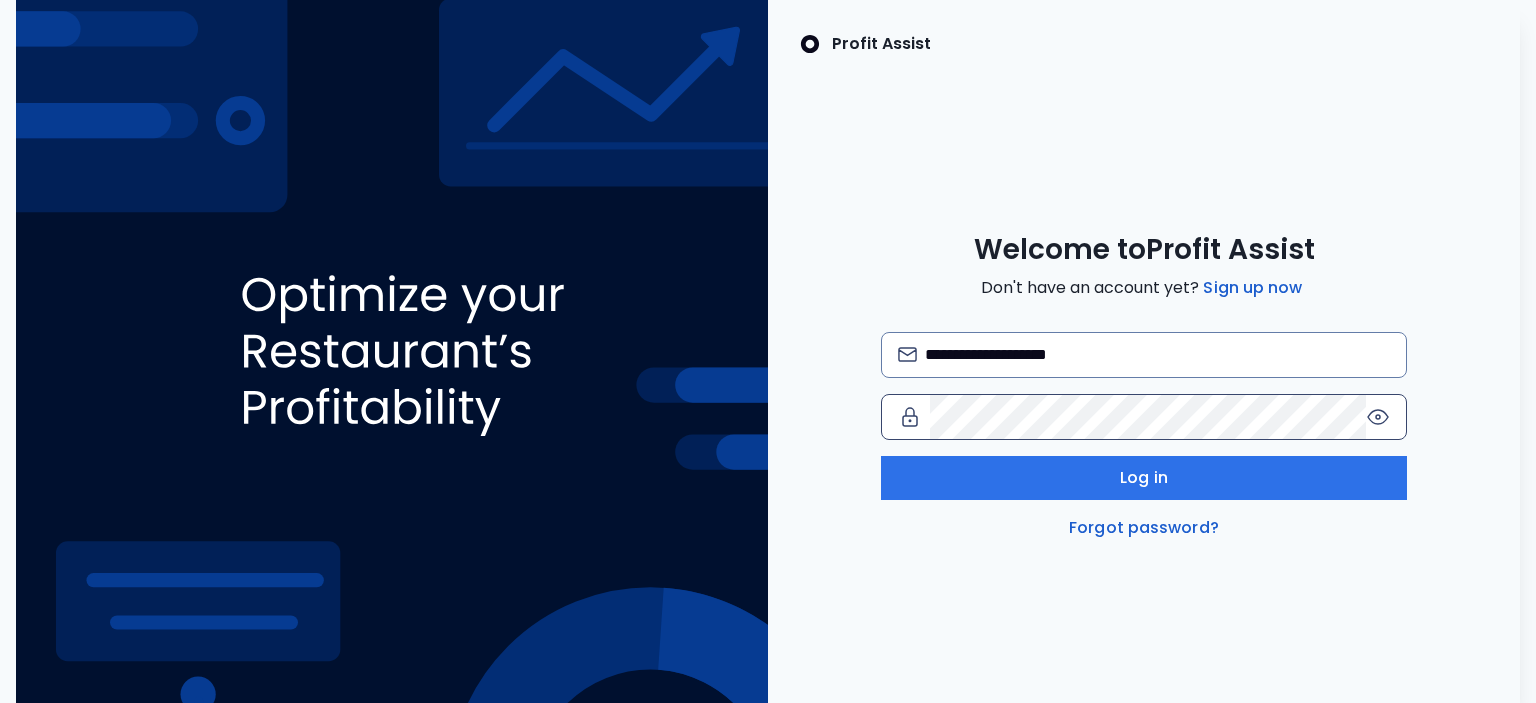 click 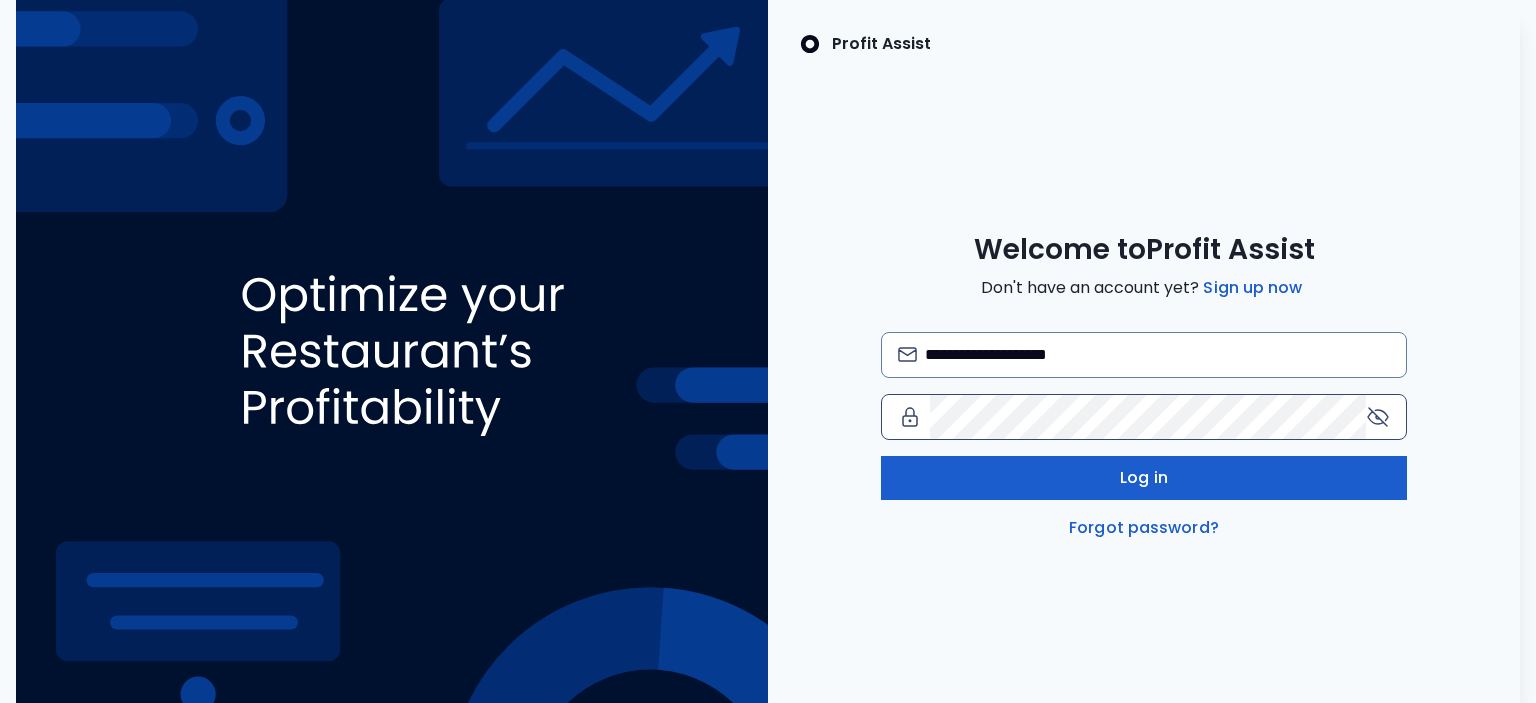 click on "Log in" at bounding box center [1144, 478] 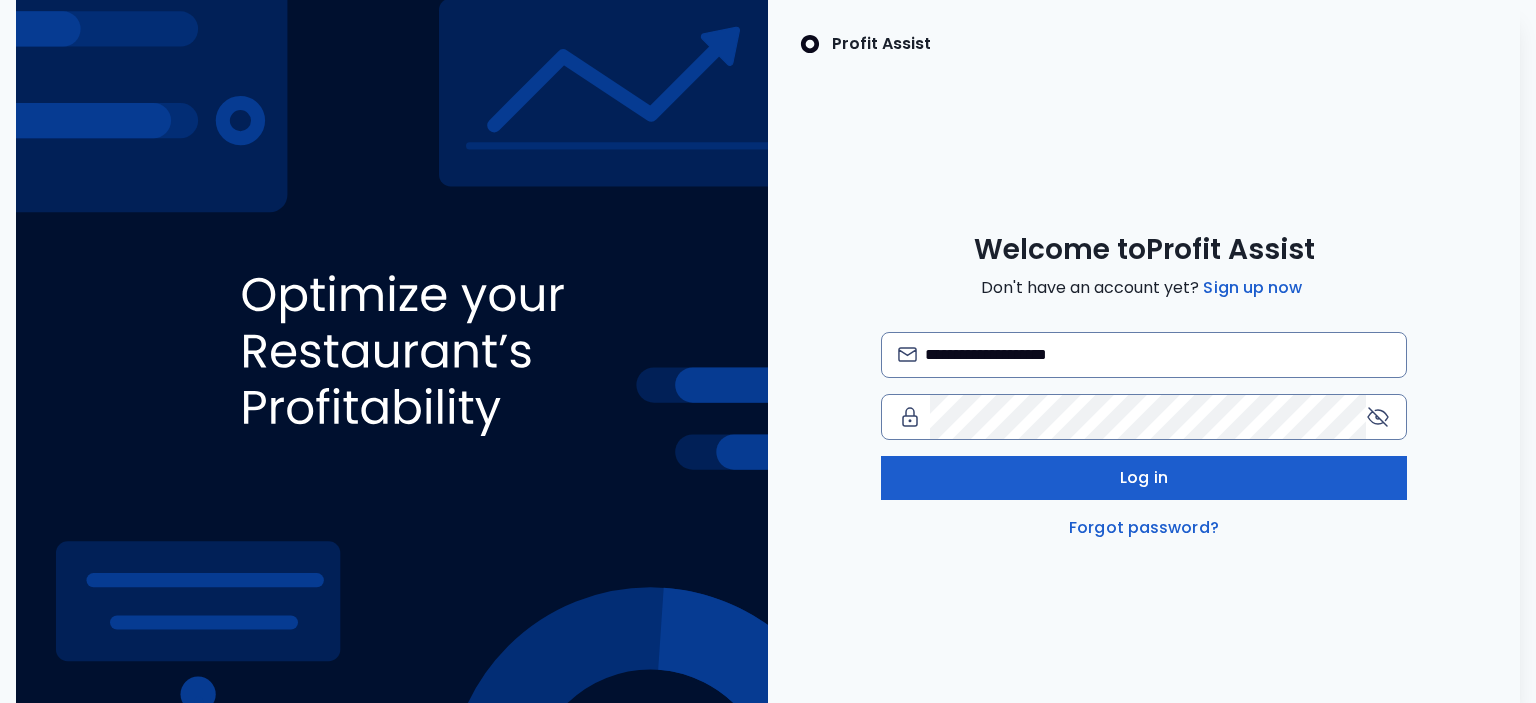 click on "Log in" at bounding box center (1144, 478) 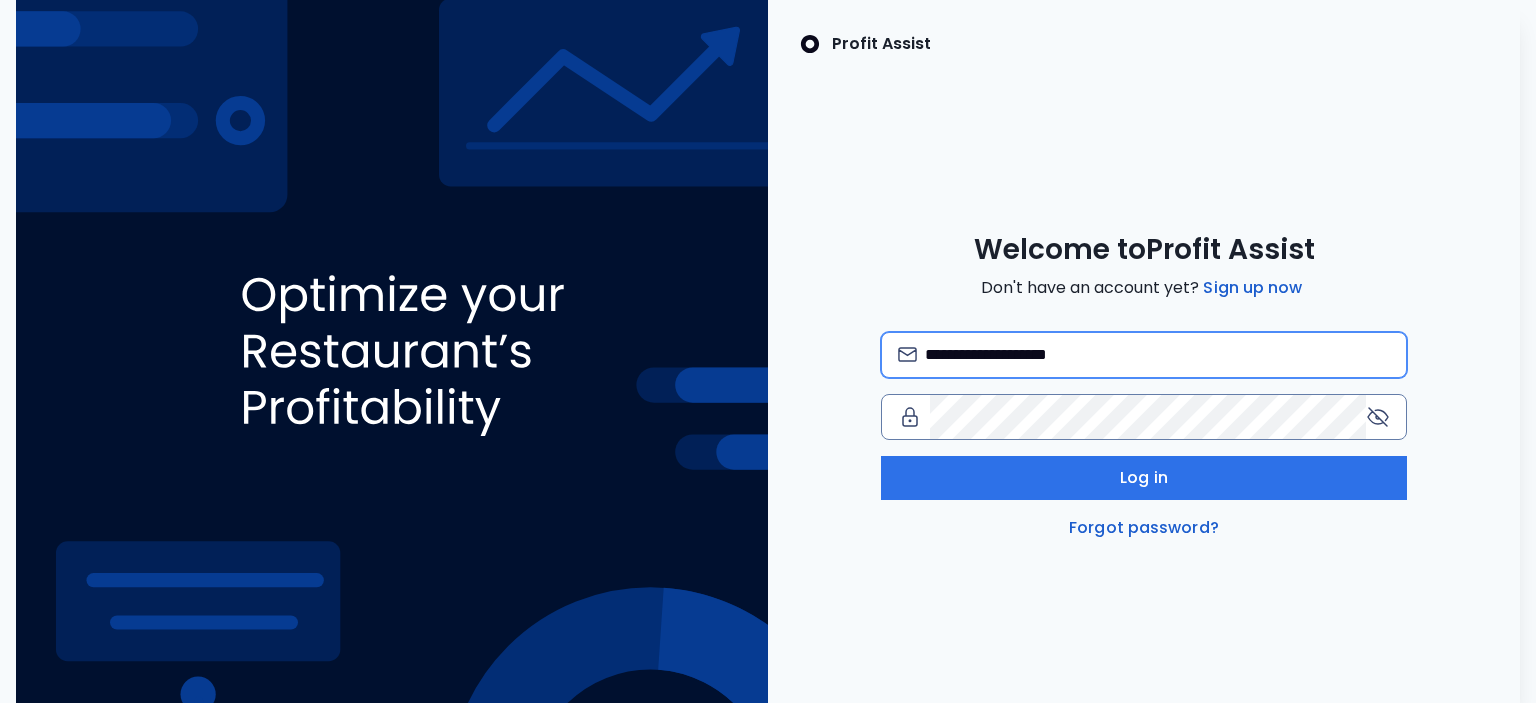 click on "**********" at bounding box center (1158, 355) 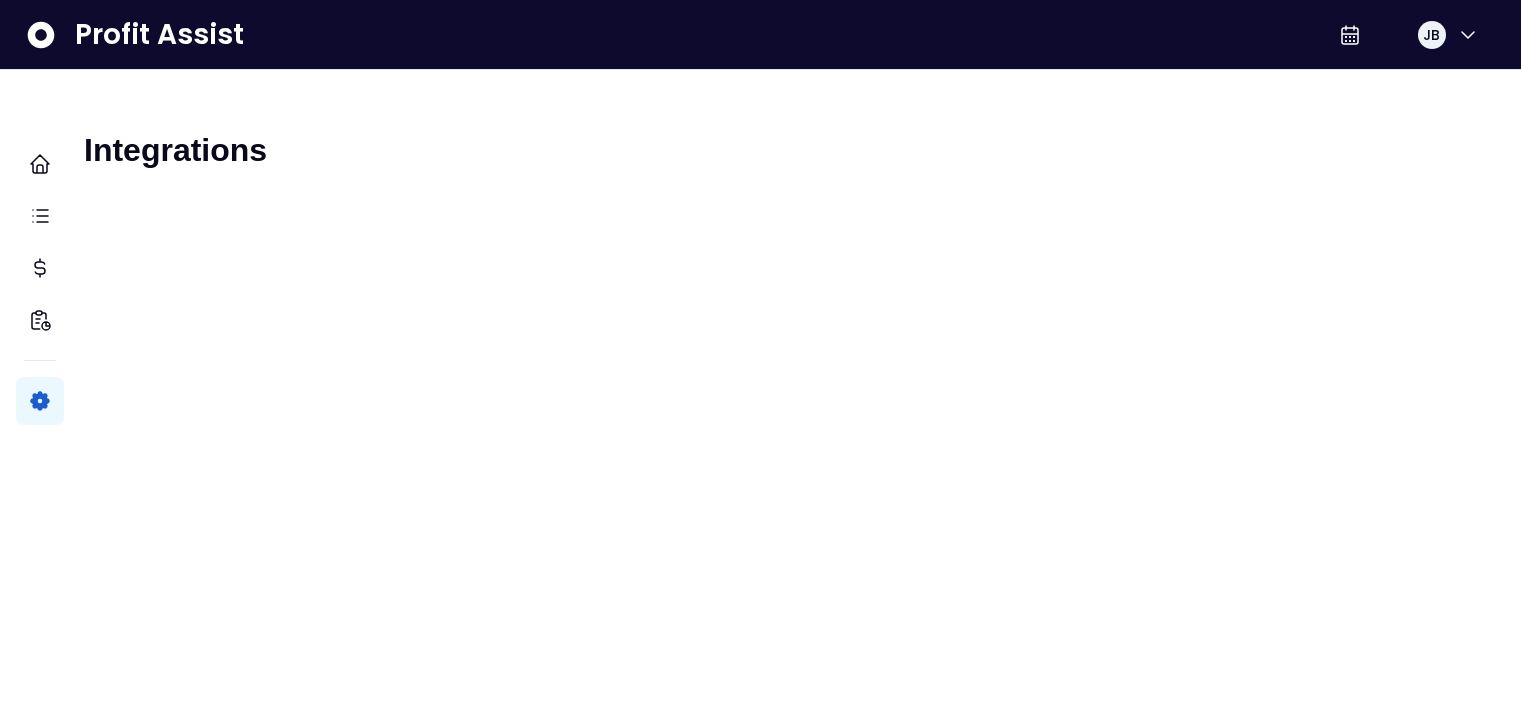scroll, scrollTop: 0, scrollLeft: 0, axis: both 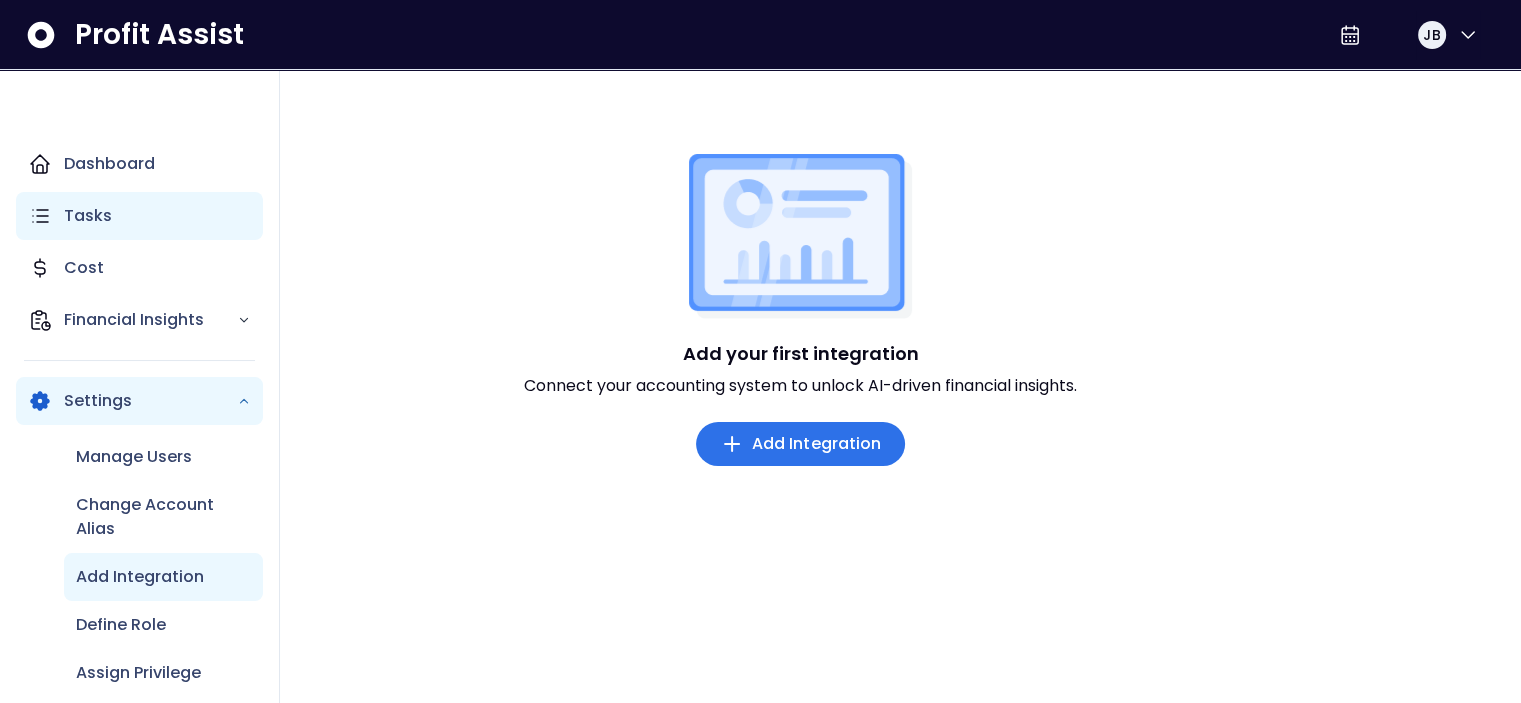 click on "Tasks" at bounding box center [88, 216] 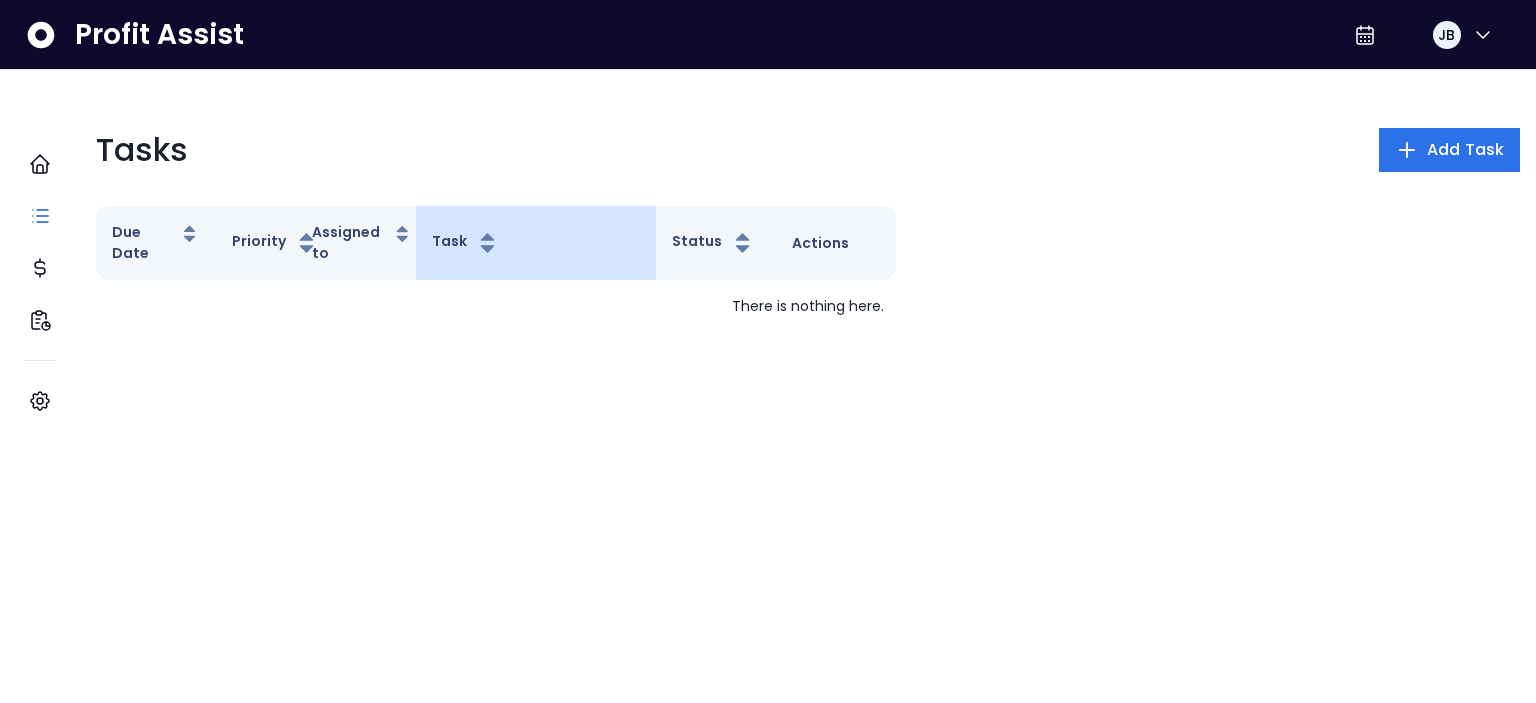 click on "Task" at bounding box center [536, 243] 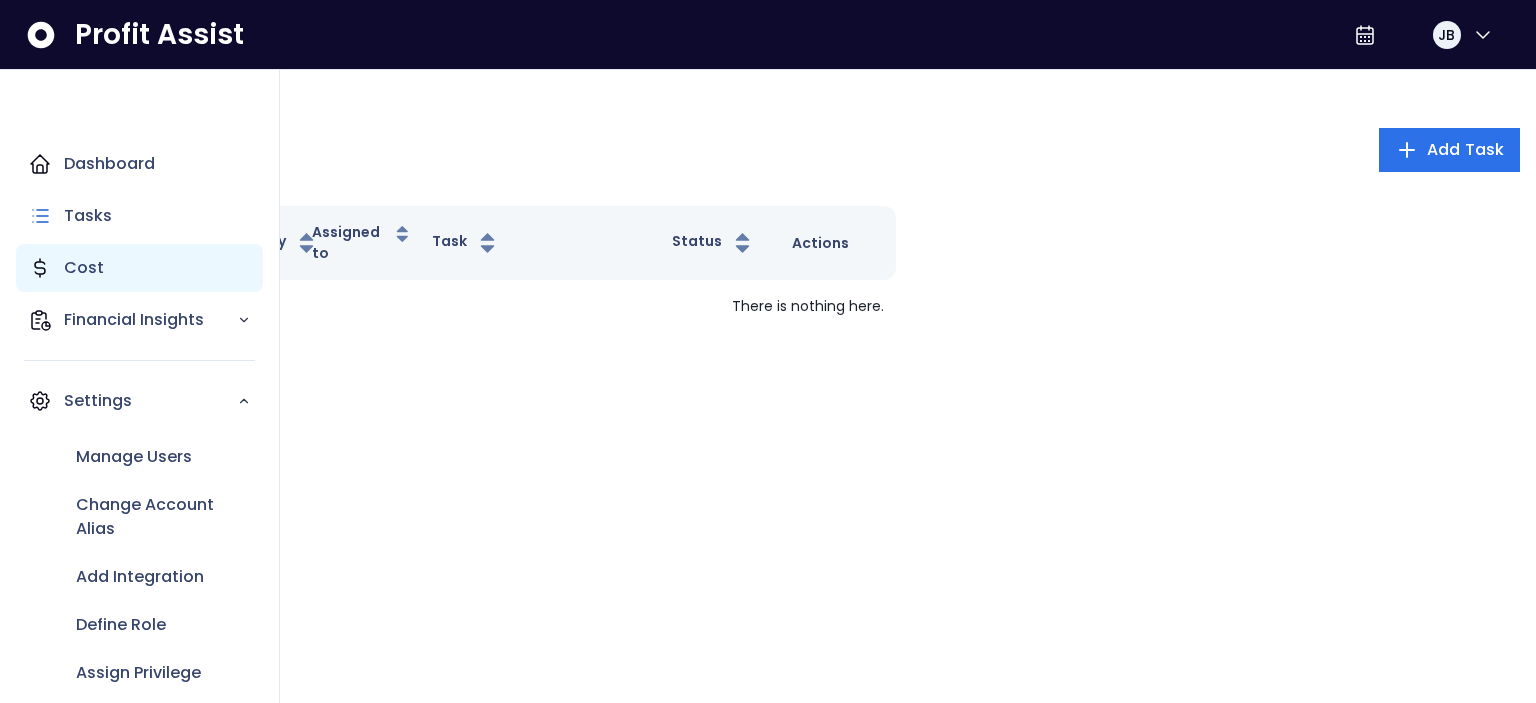 click on "Cost" at bounding box center [84, 268] 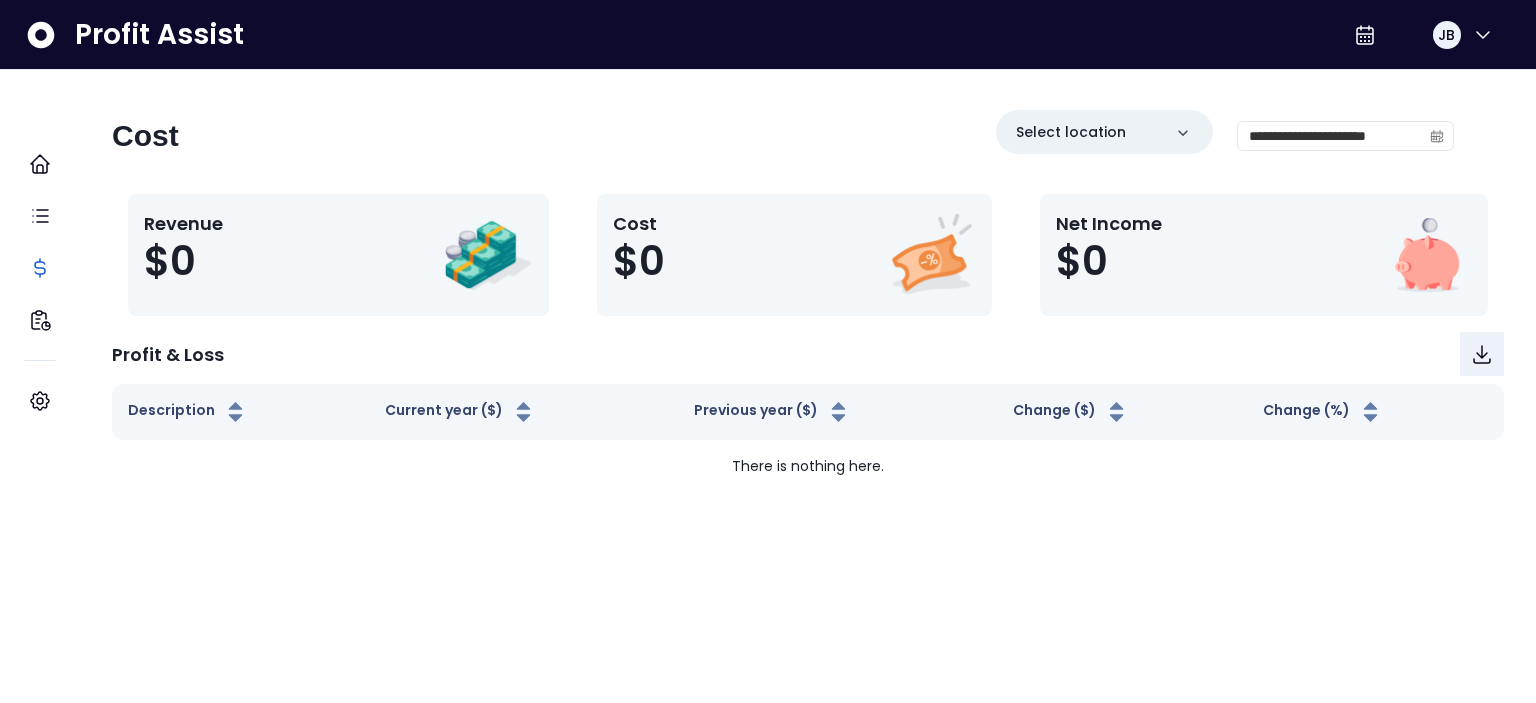 click 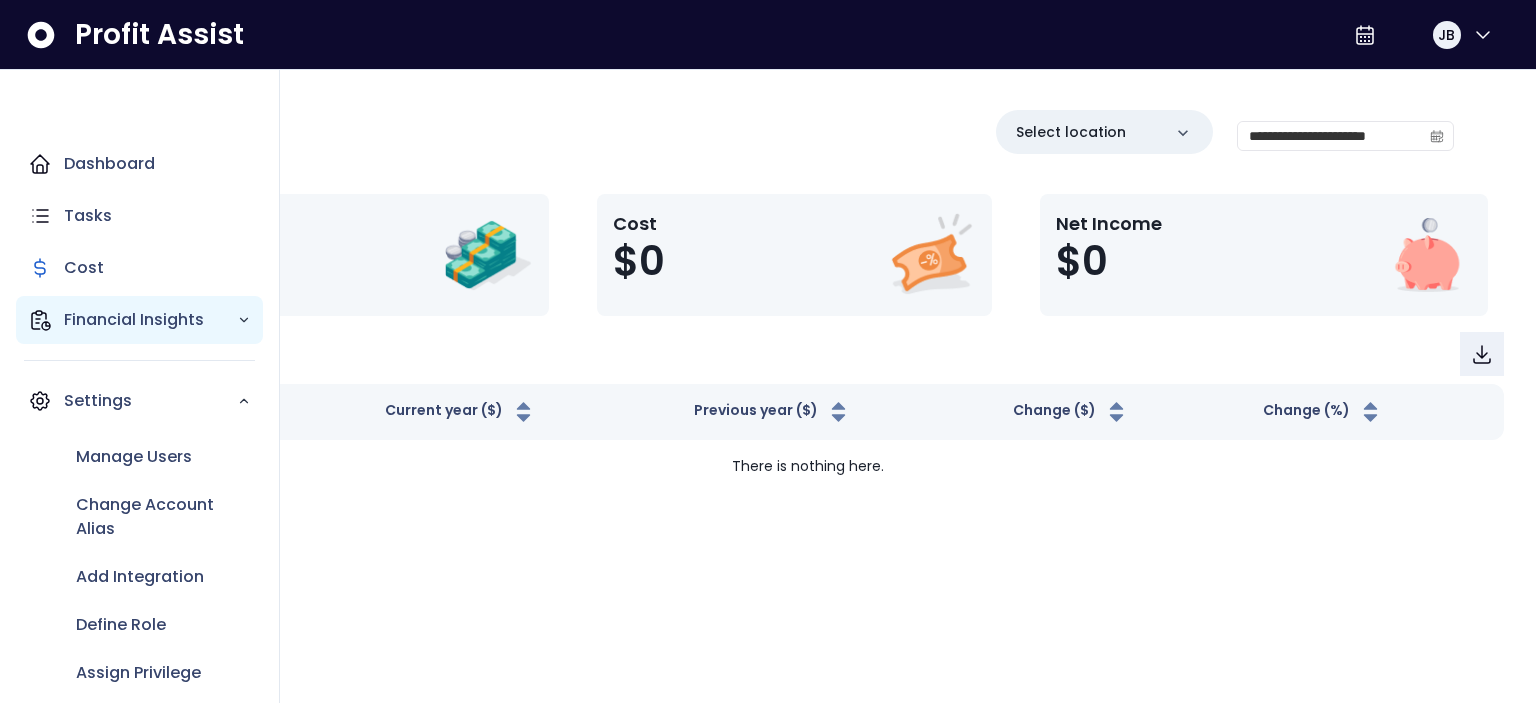 drag, startPoint x: 67, startPoint y: 303, endPoint x: 58, endPoint y: 295, distance: 12.0415945 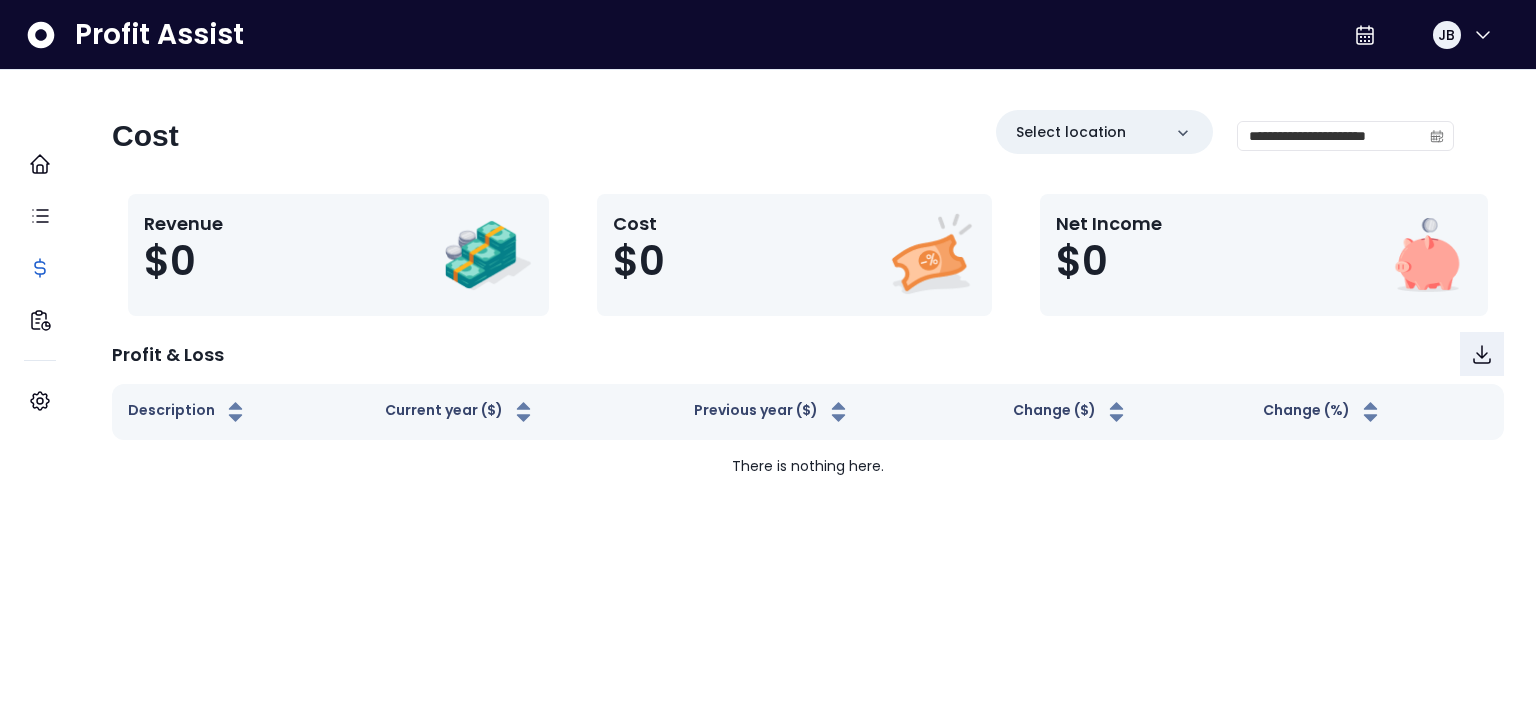 click on "Profit Assist" at bounding box center [159, 35] 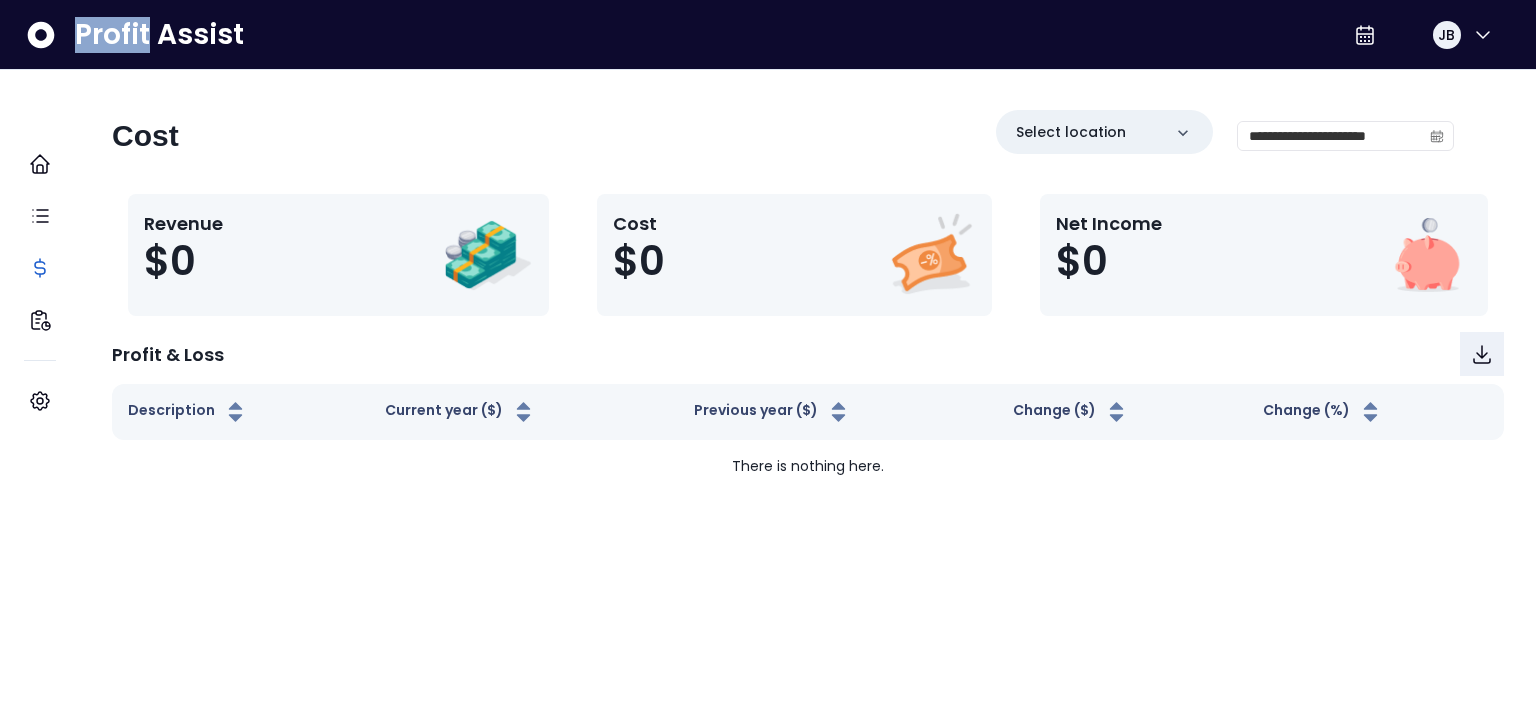 drag, startPoint x: 42, startPoint y: 36, endPoint x: 192, endPoint y: 51, distance: 150.74814 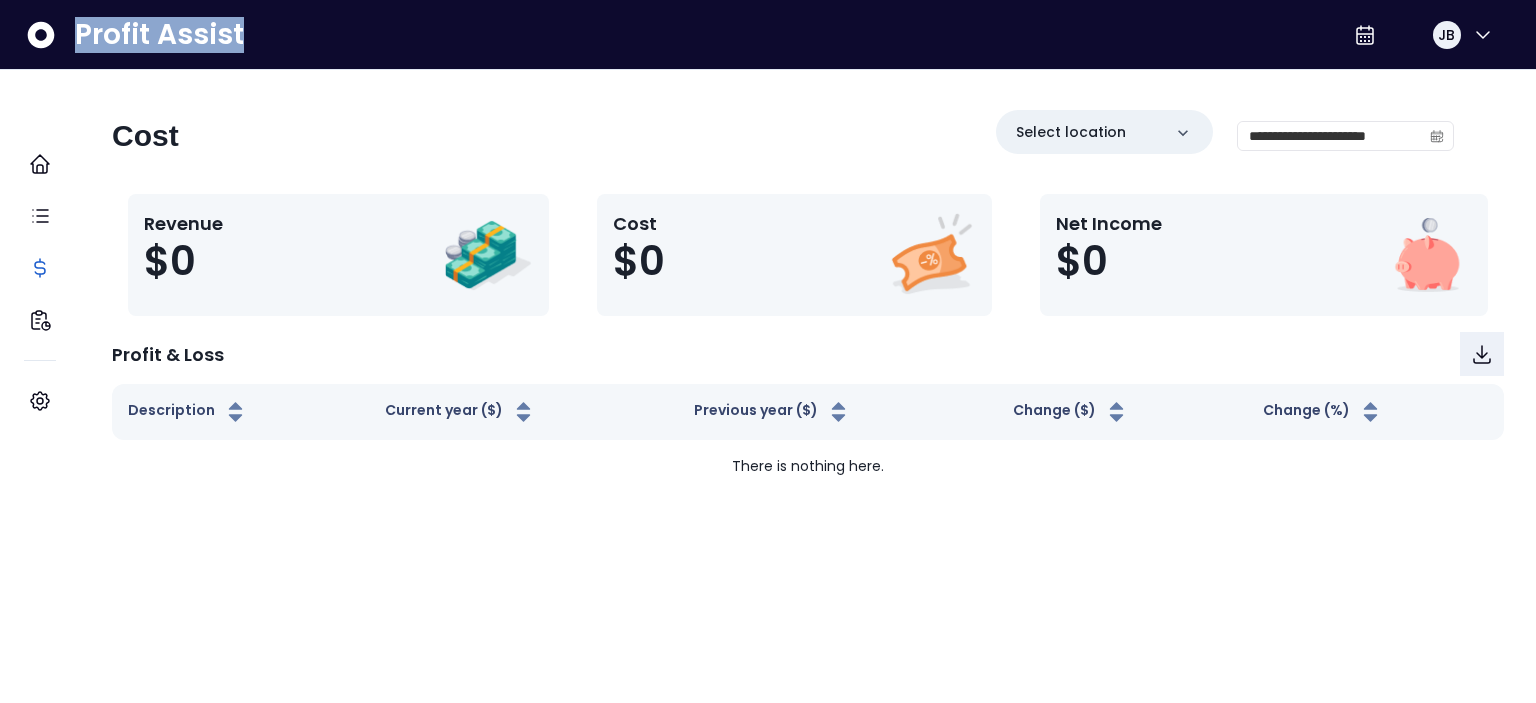 click on "Profit Assist" at bounding box center (159, 35) 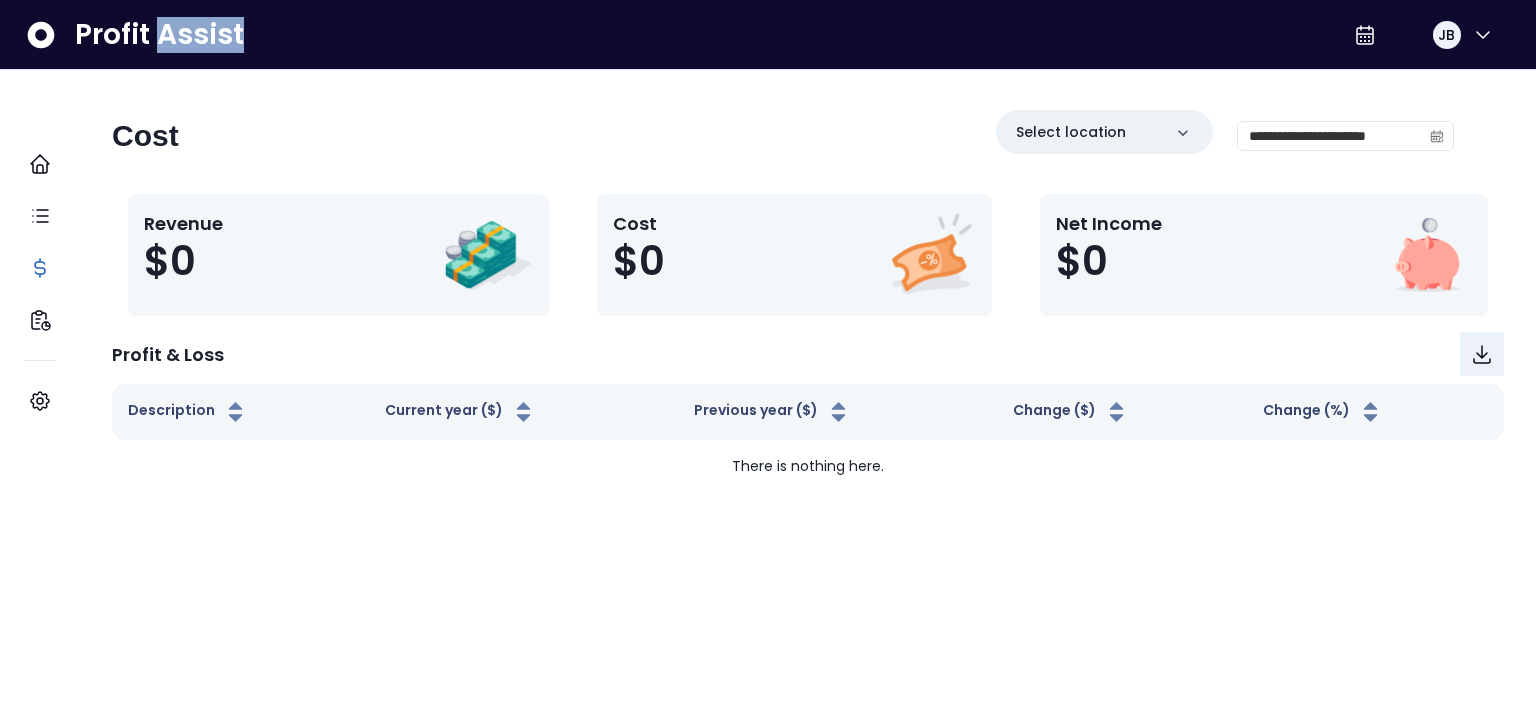 click on "Profit Assist" at bounding box center [159, 35] 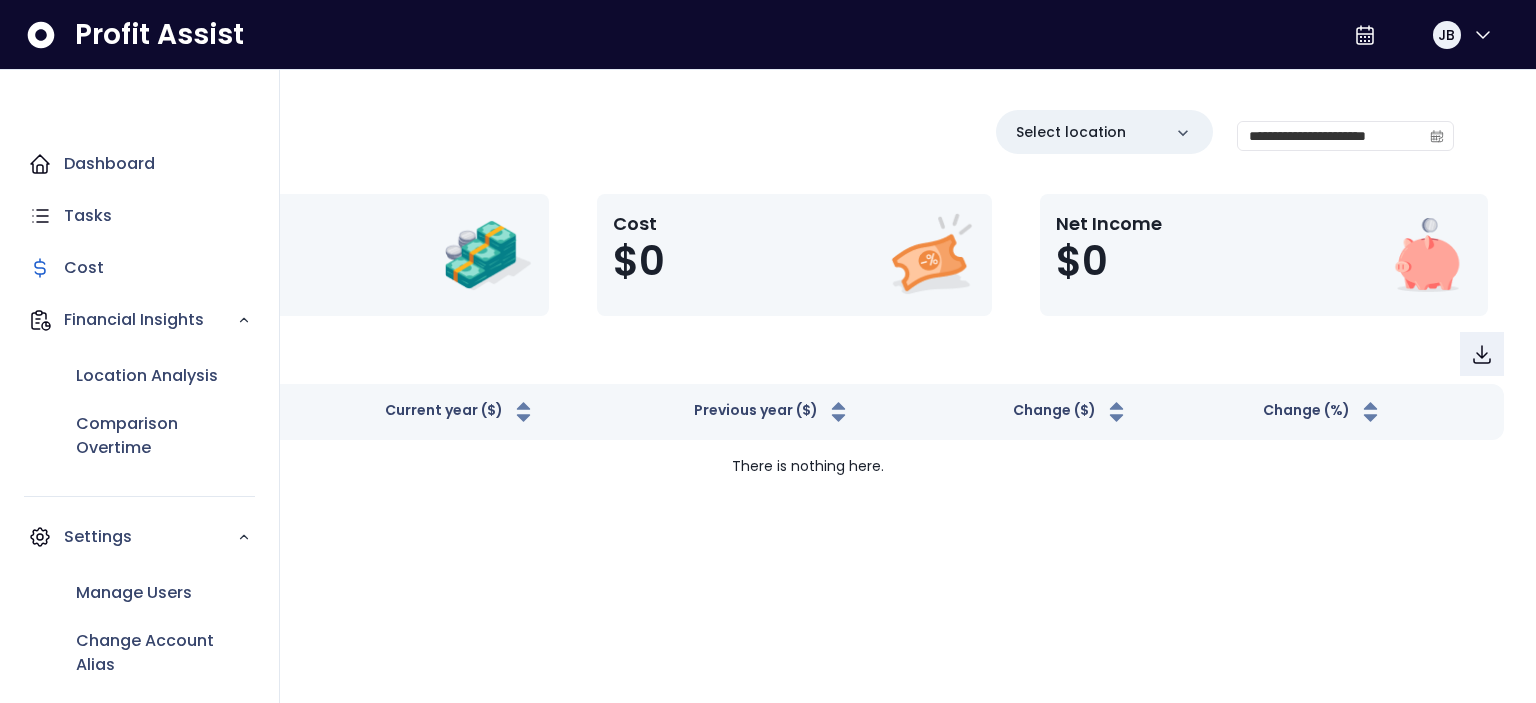 click on "Dashboard" at bounding box center [139, 164] 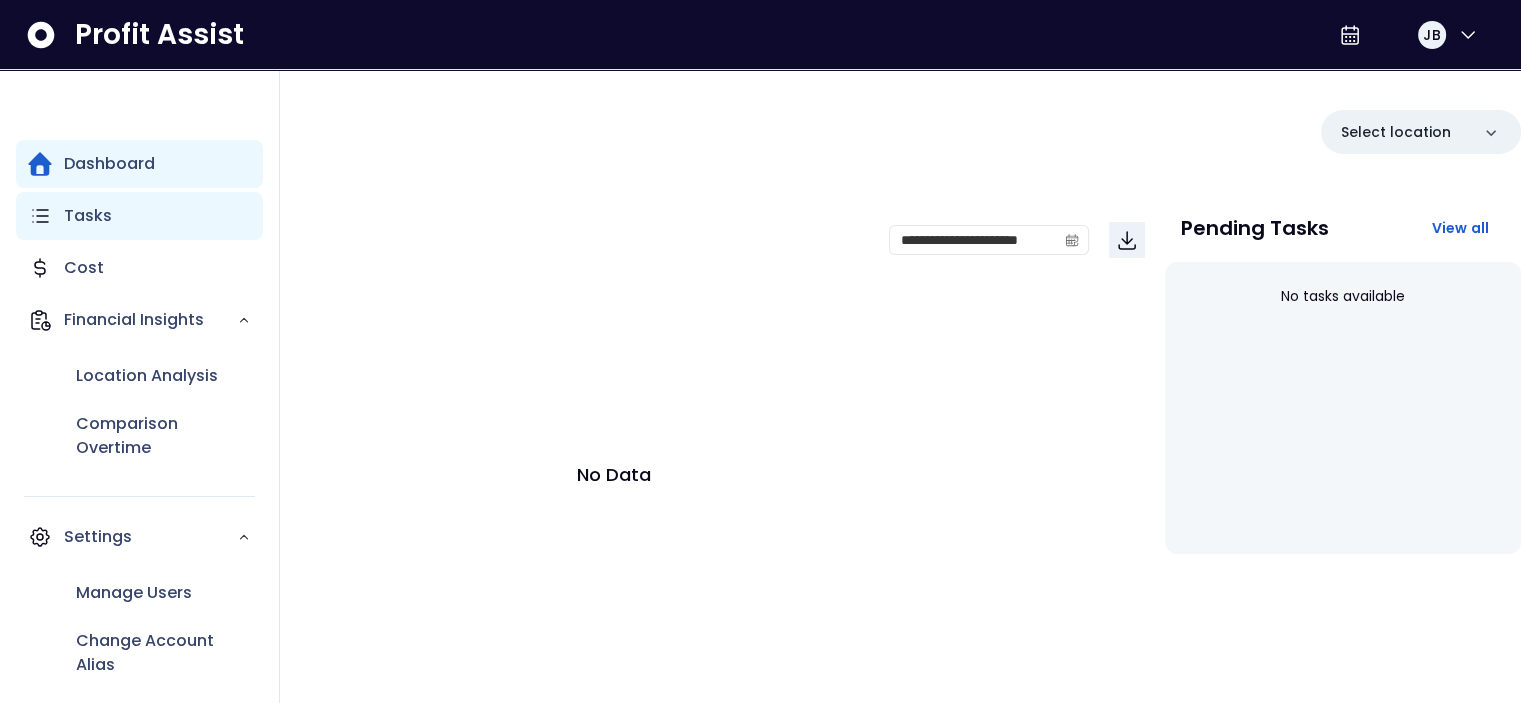 click 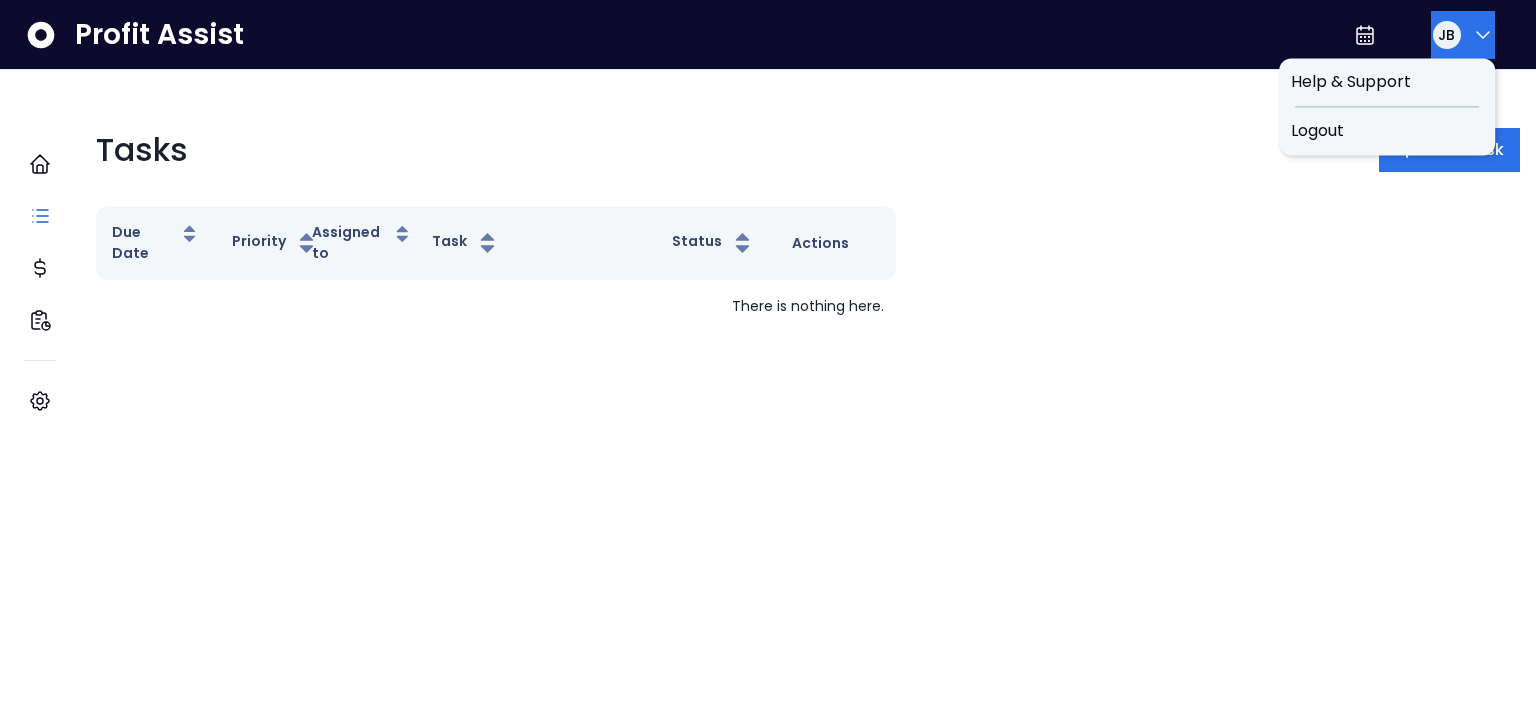 click on "JB" at bounding box center [1463, 35] 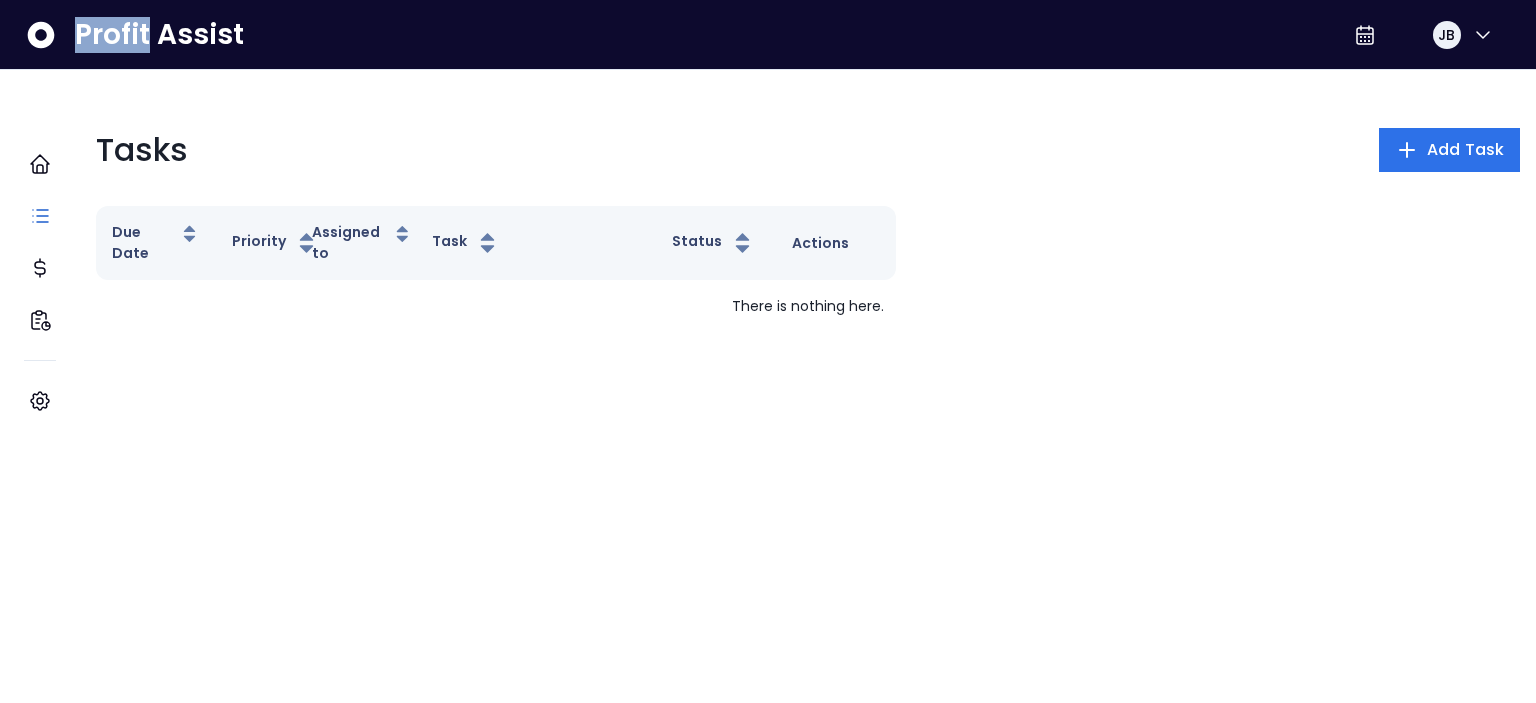 click on "Profit Assist" at bounding box center (159, 35) 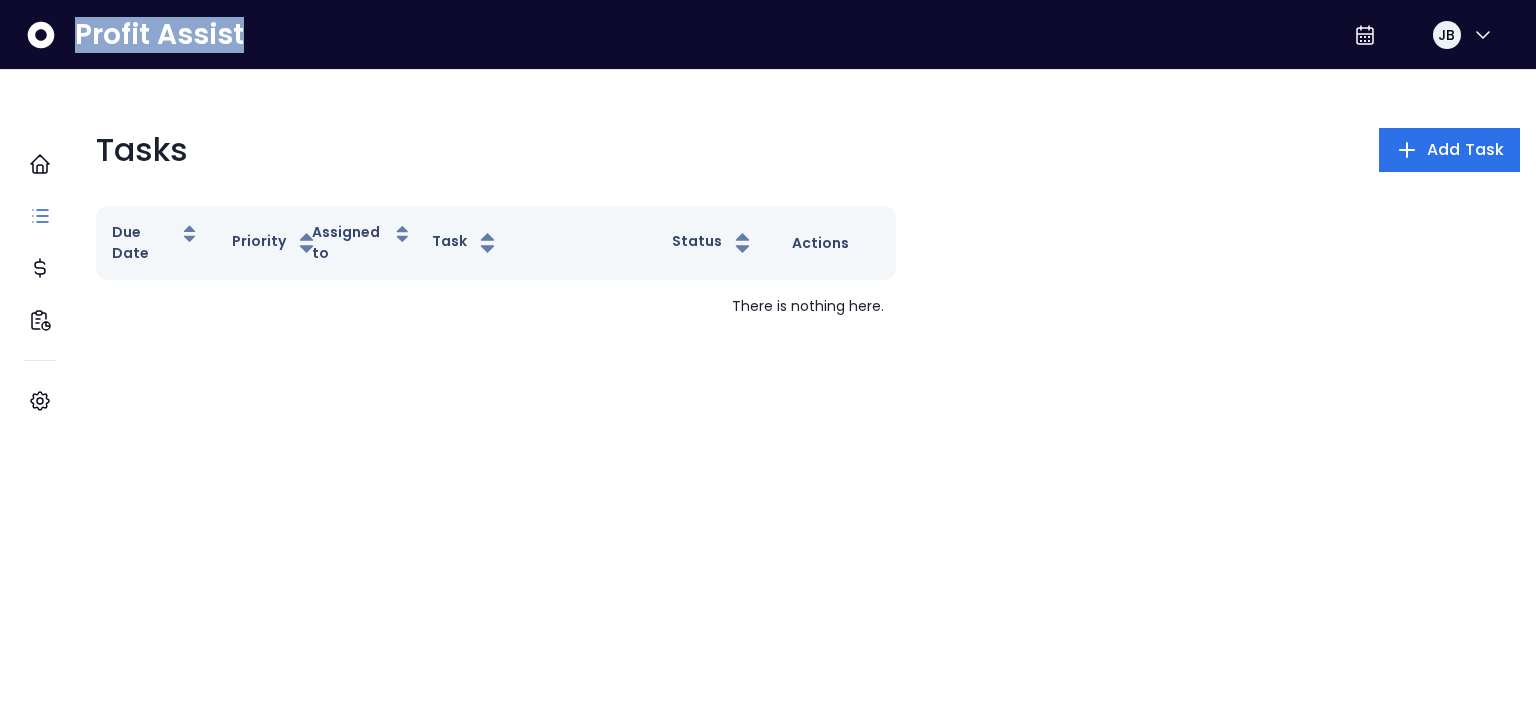 click on "Profit Assist" at bounding box center (159, 35) 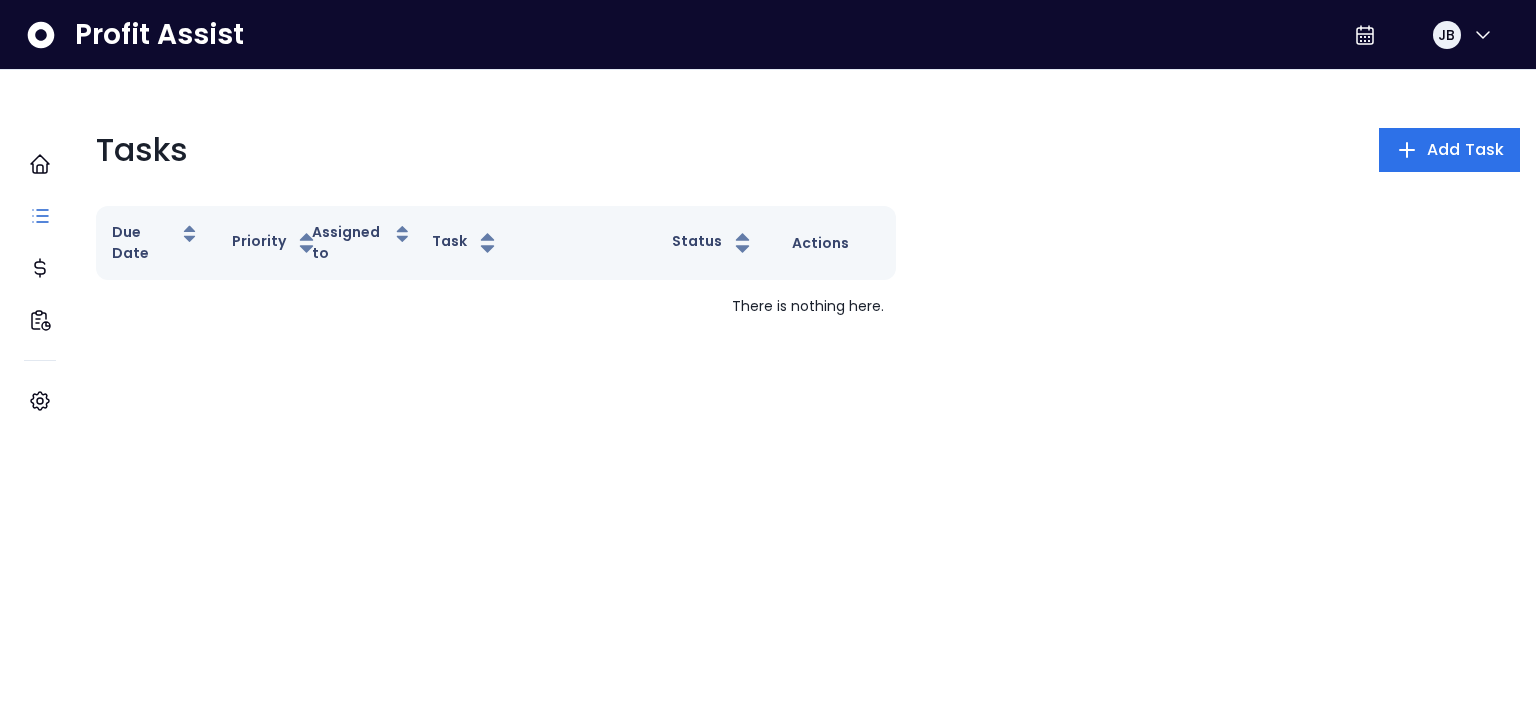 click on "Profit Assist JB" at bounding box center [768, 35] 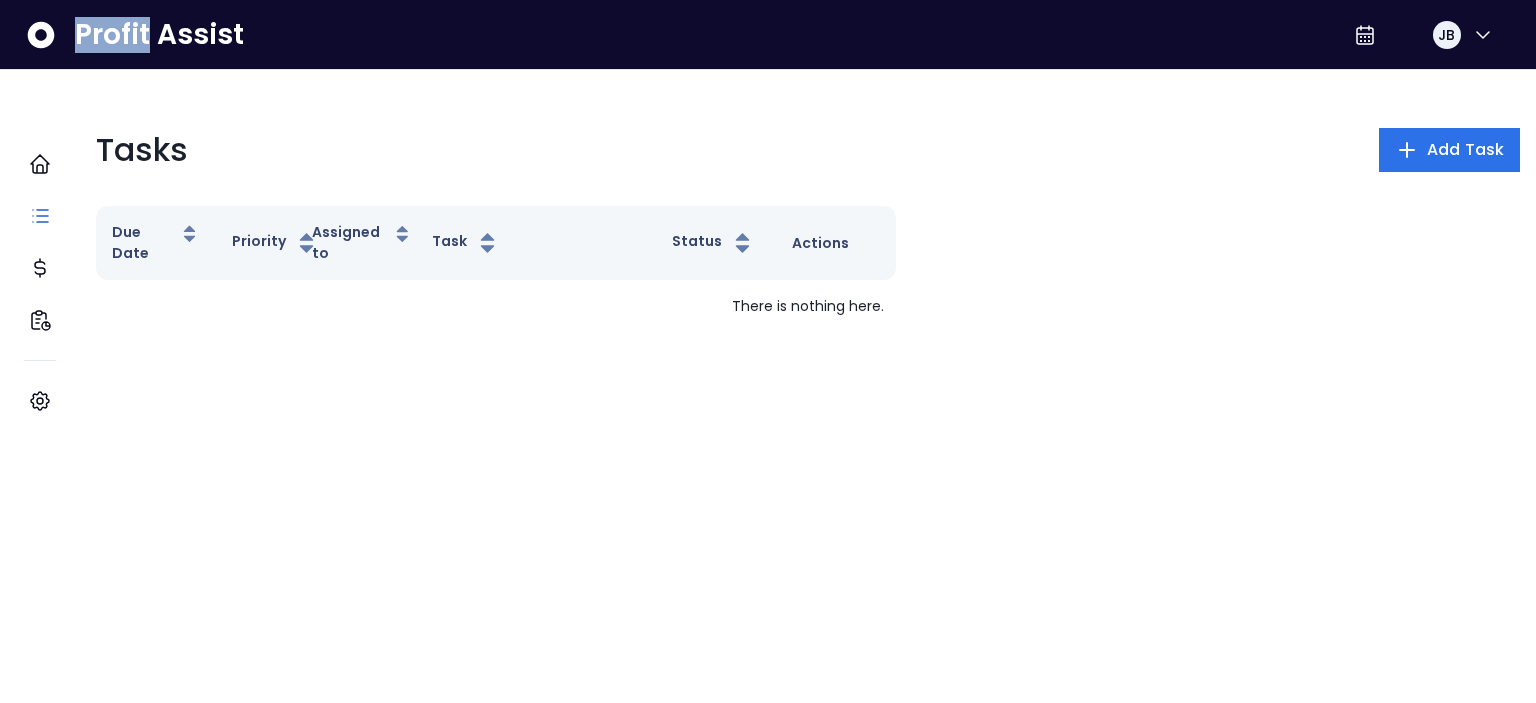 click on "Profit Assist JB" at bounding box center [768, 35] 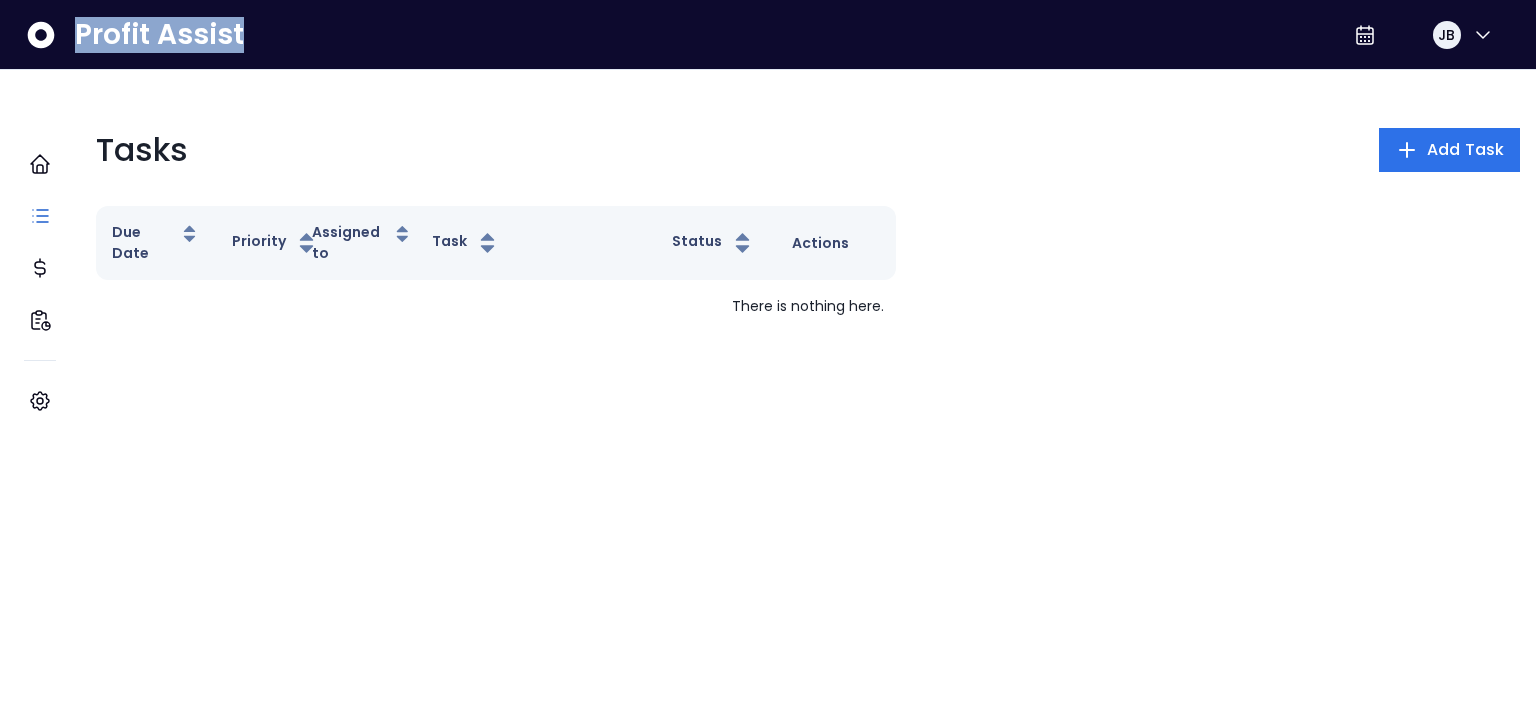 click on "Profit Assist JB" at bounding box center [768, 35] 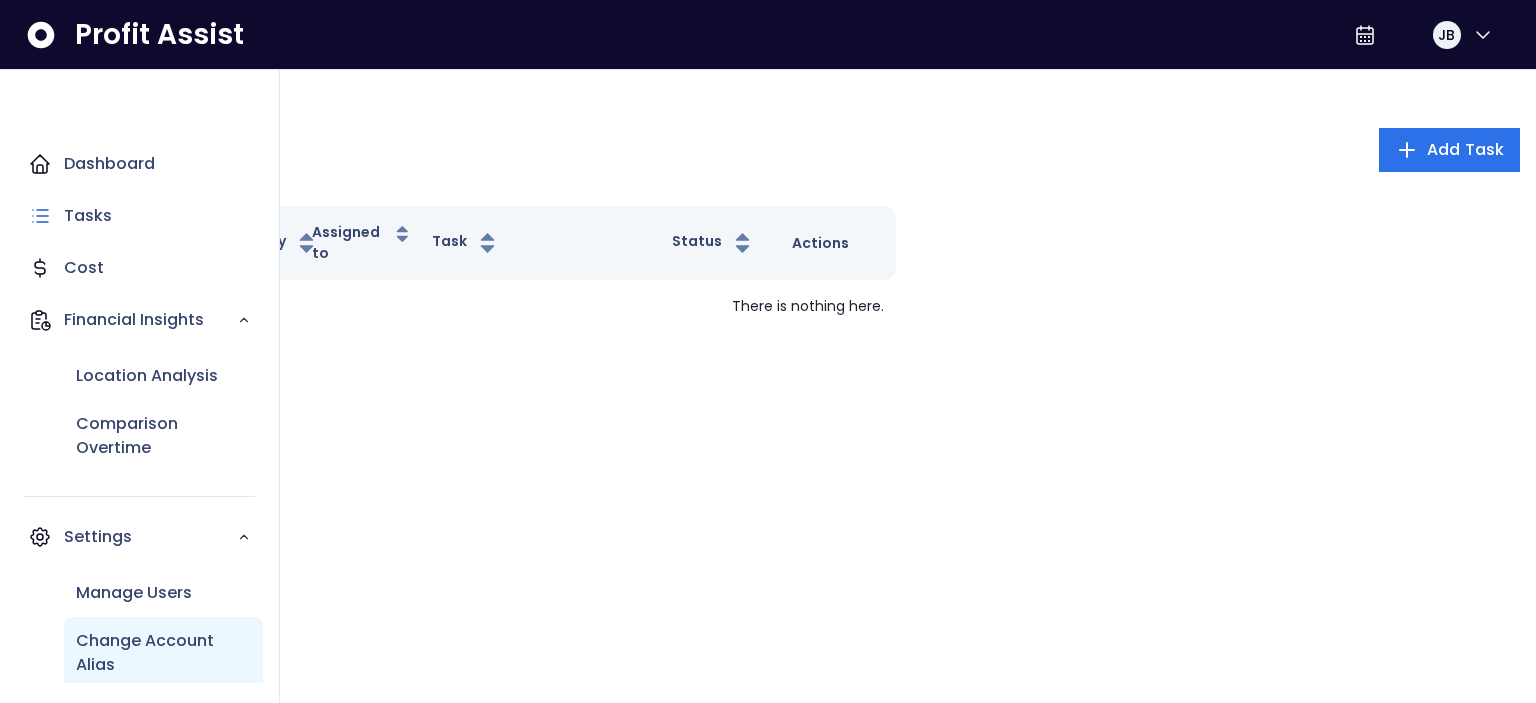 click on "Change Account Alias" at bounding box center [163, 653] 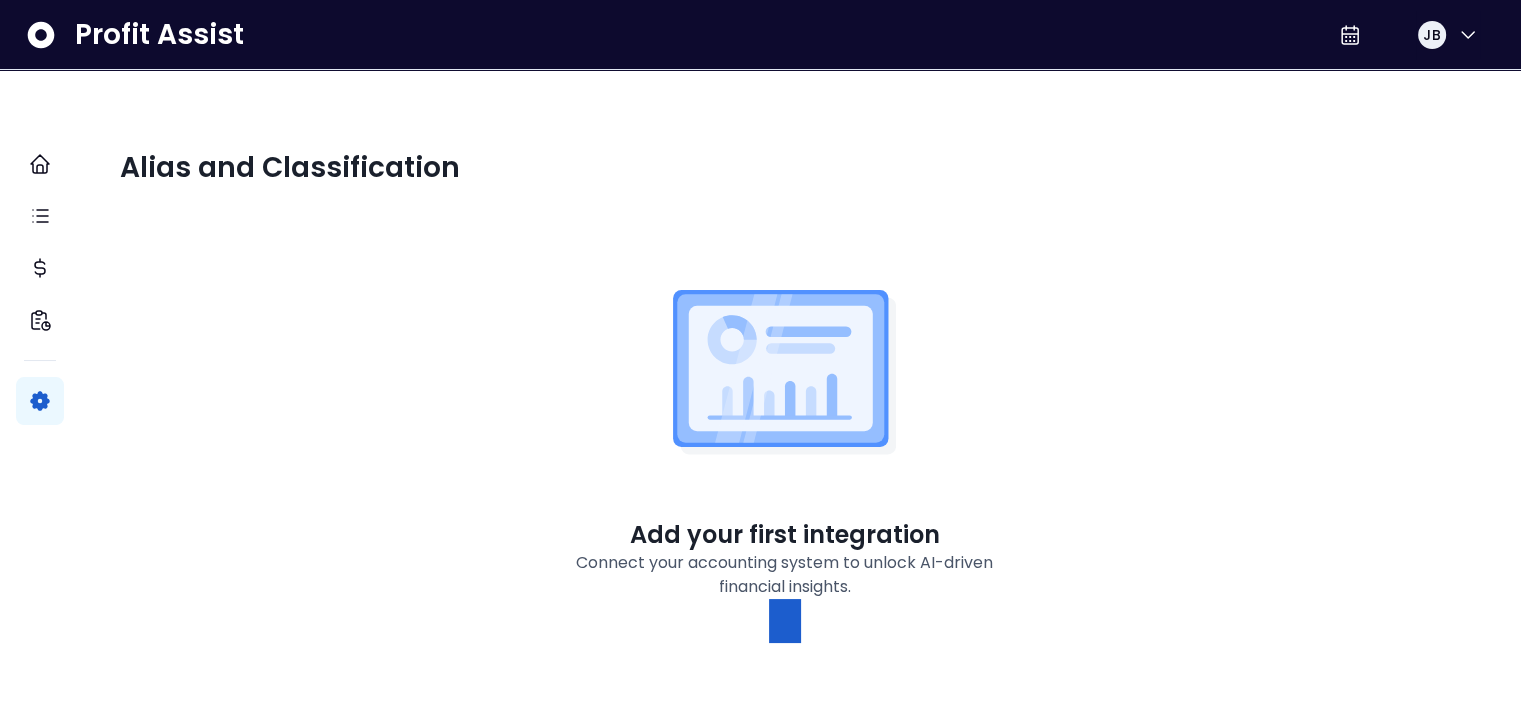 click at bounding box center [785, 621] 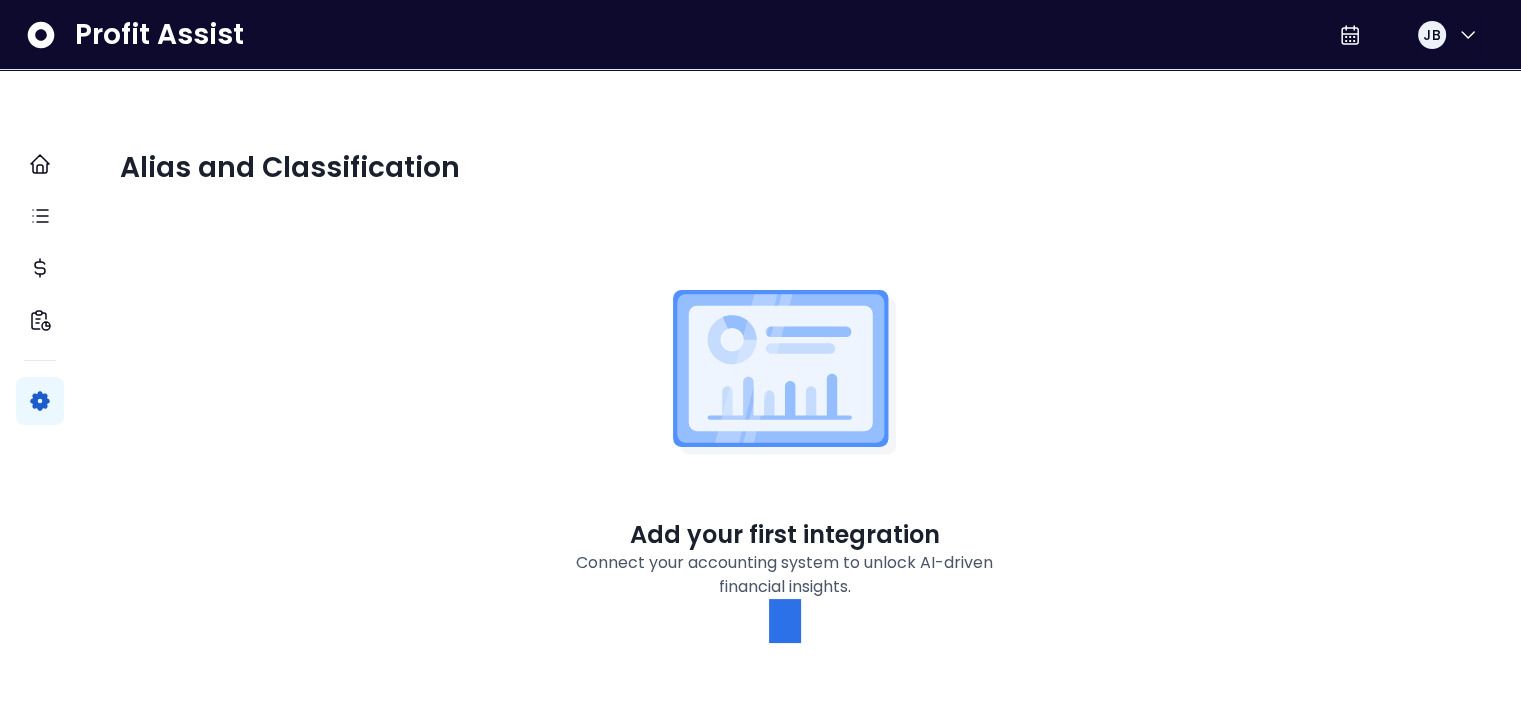 scroll, scrollTop: 40, scrollLeft: 0, axis: vertical 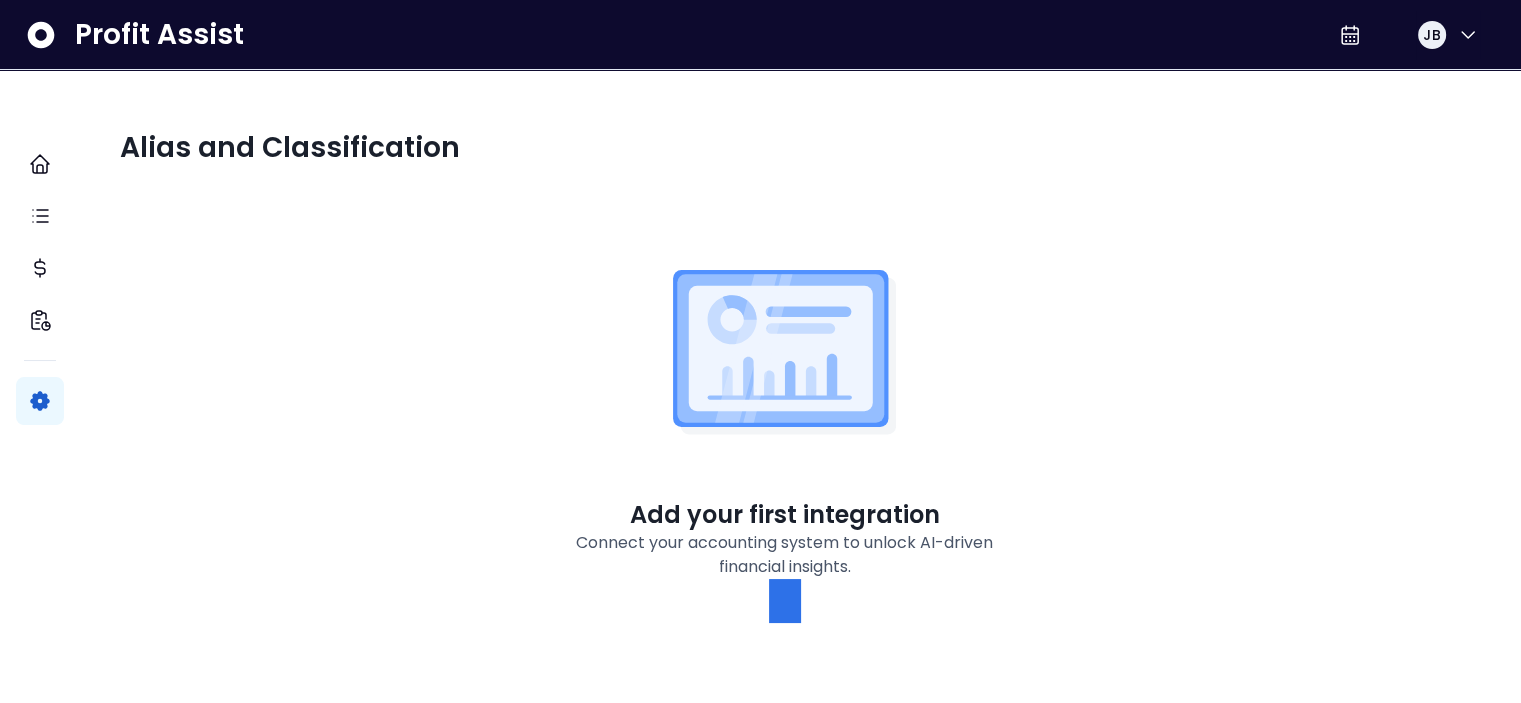 type 